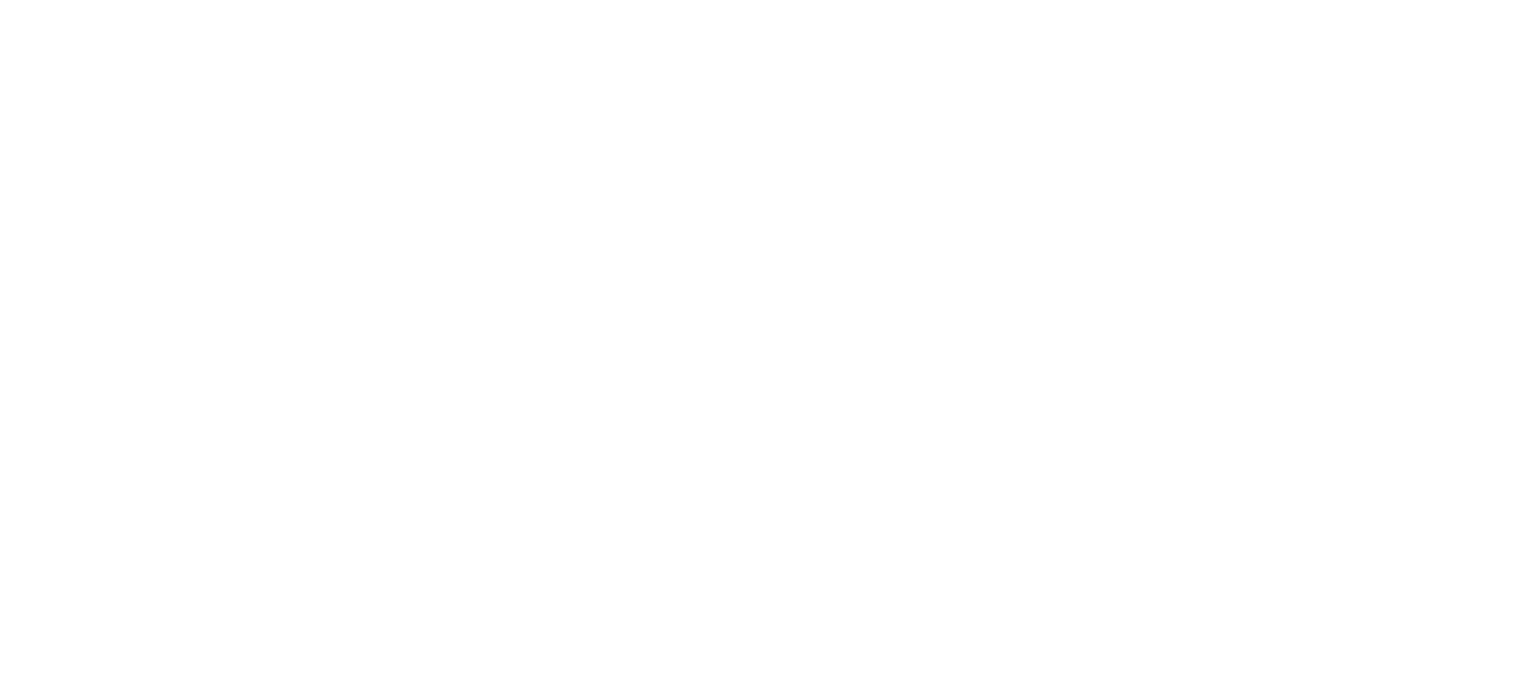 scroll, scrollTop: 0, scrollLeft: 0, axis: both 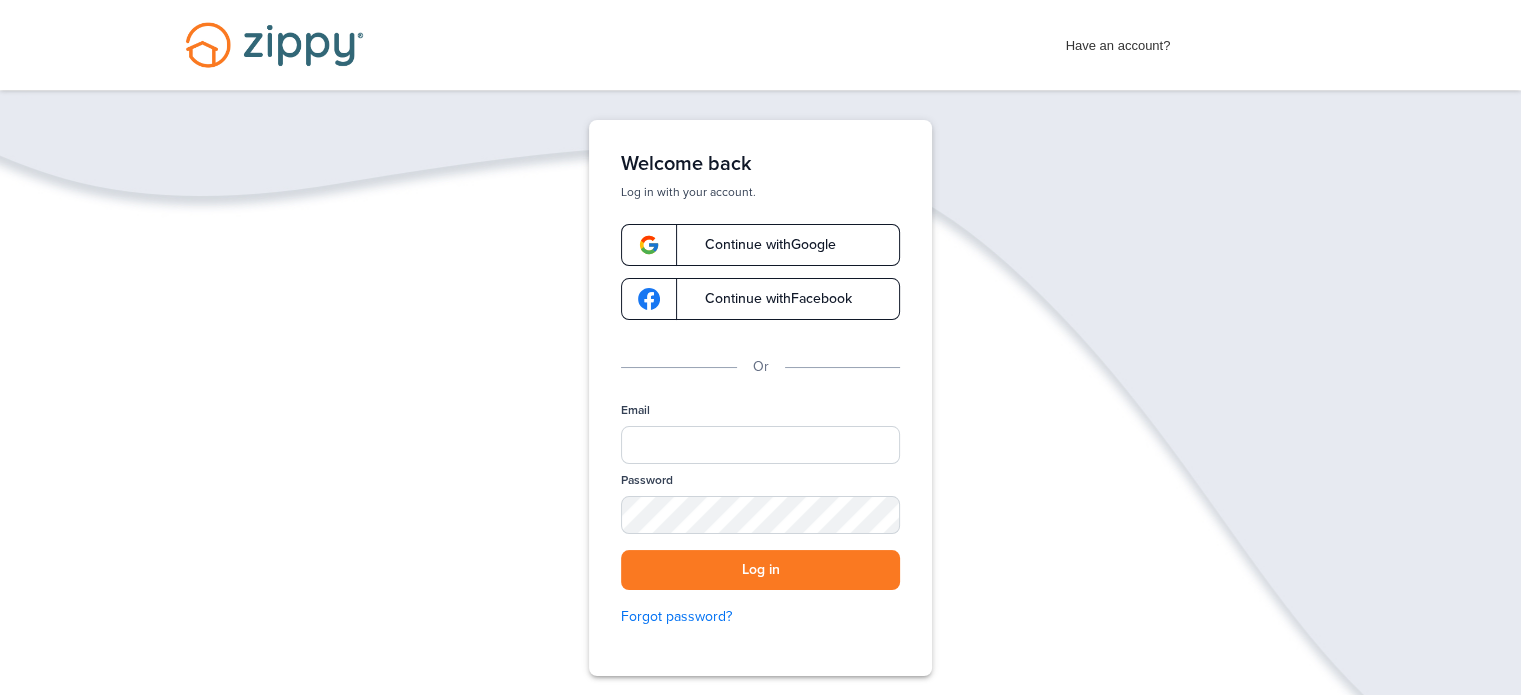 click on "Continue with  Google" at bounding box center (760, 245) 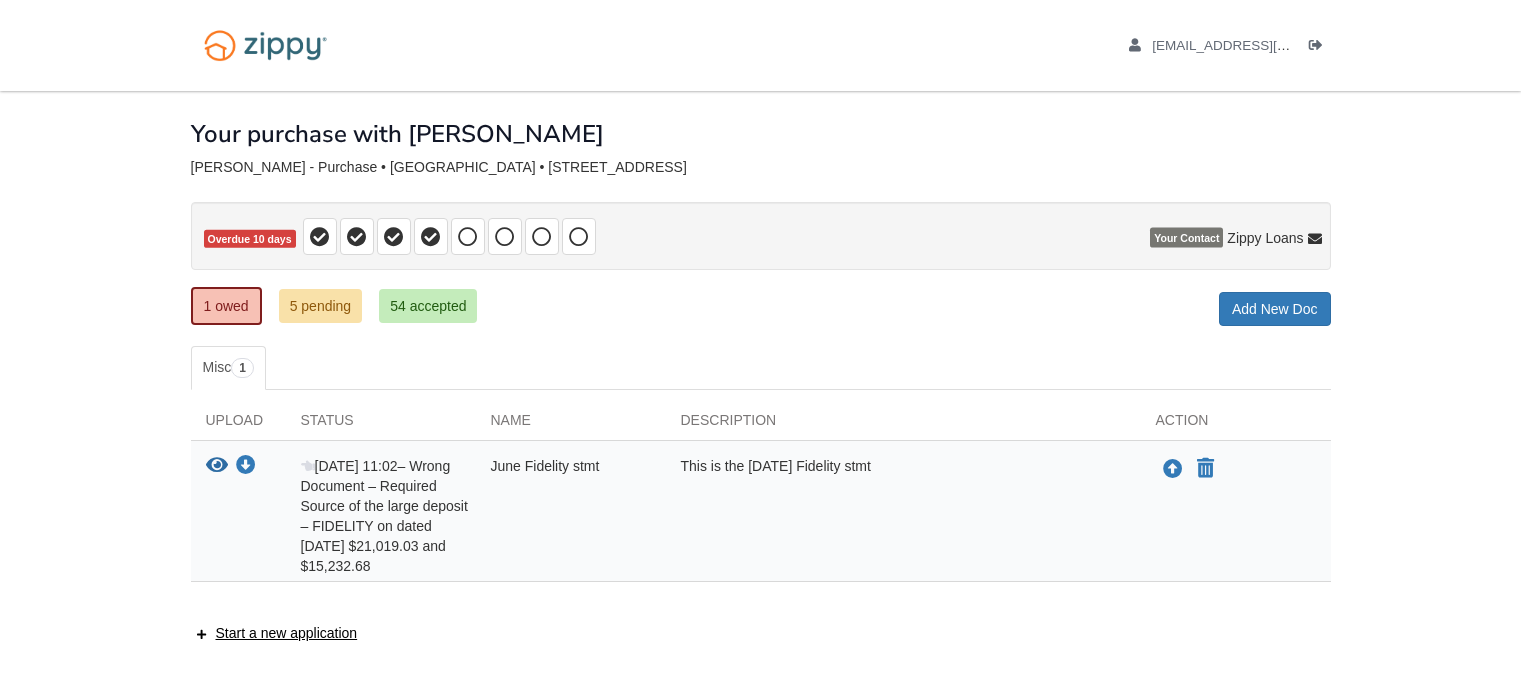 scroll, scrollTop: 0, scrollLeft: 0, axis: both 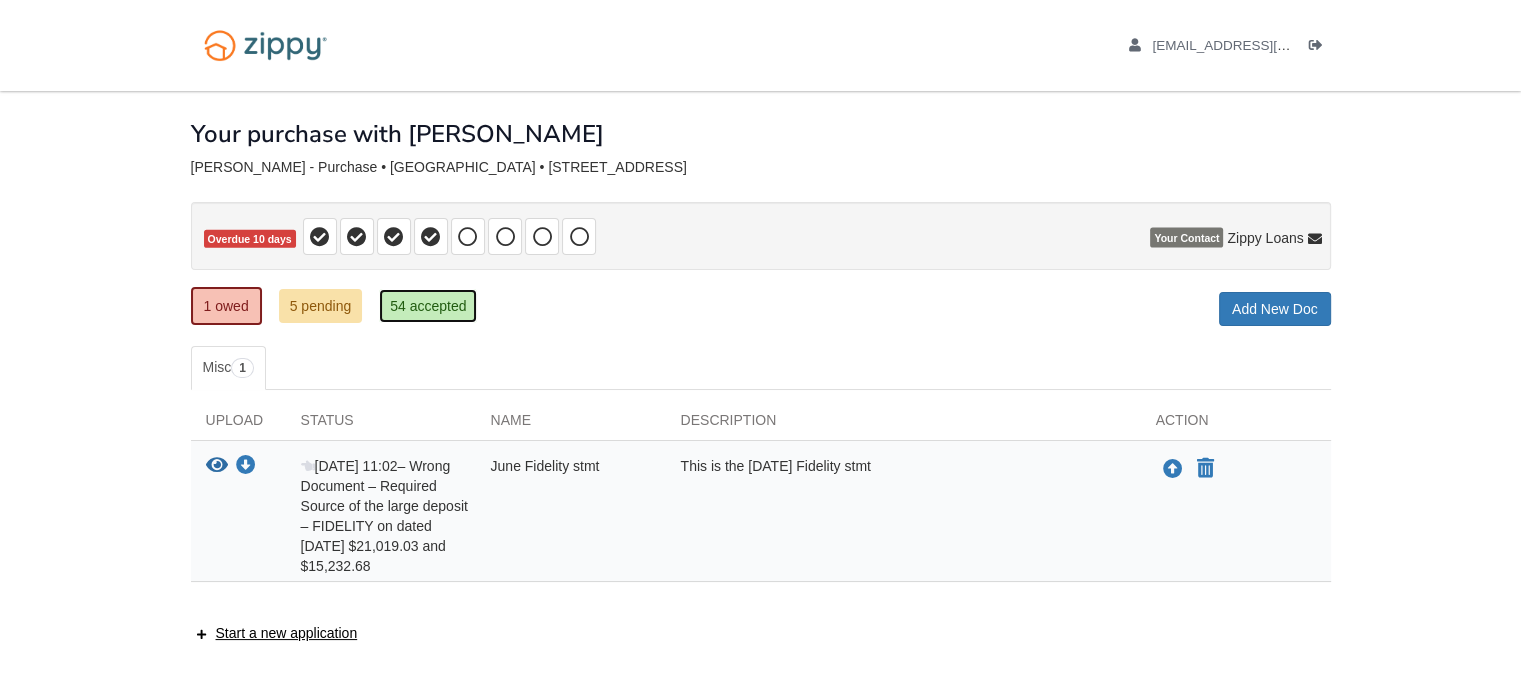 click on "54 accepted" at bounding box center (428, 306) 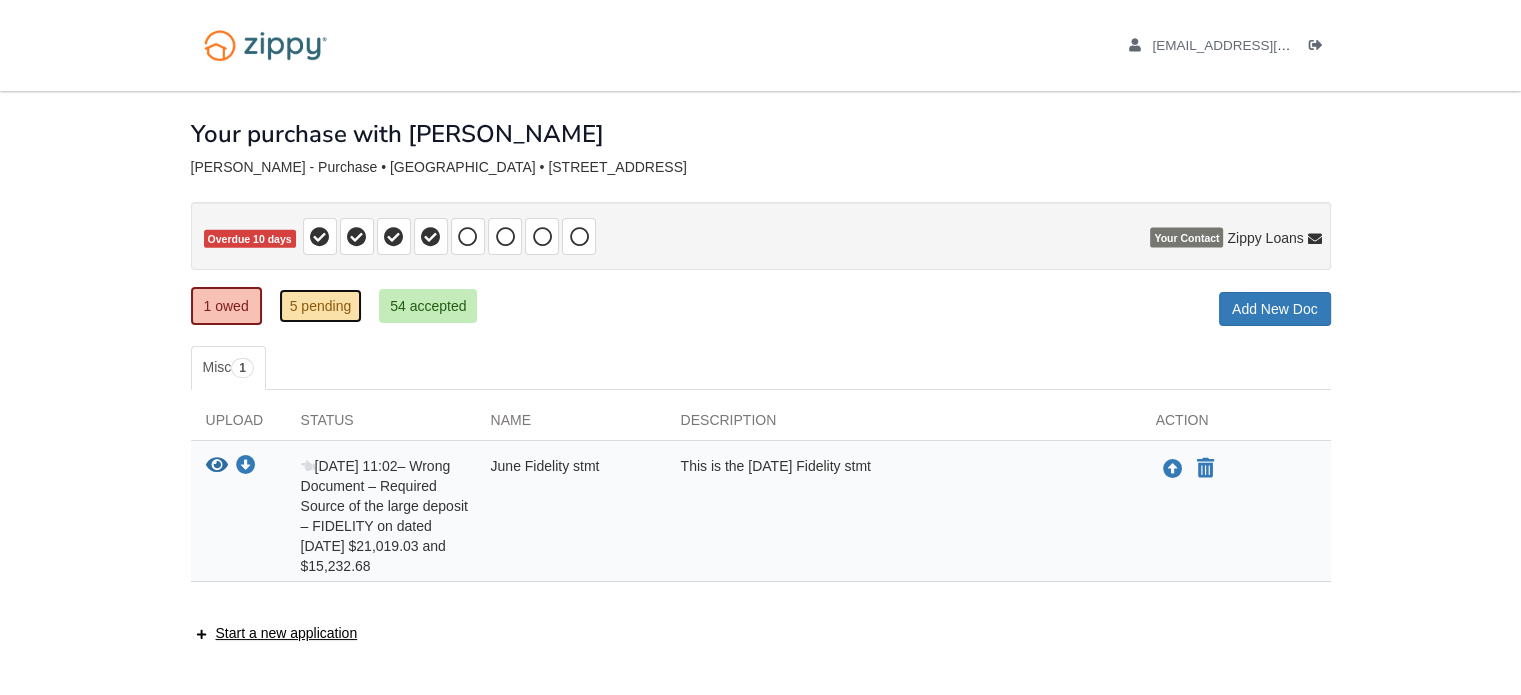 click on "5 pending" at bounding box center (321, 306) 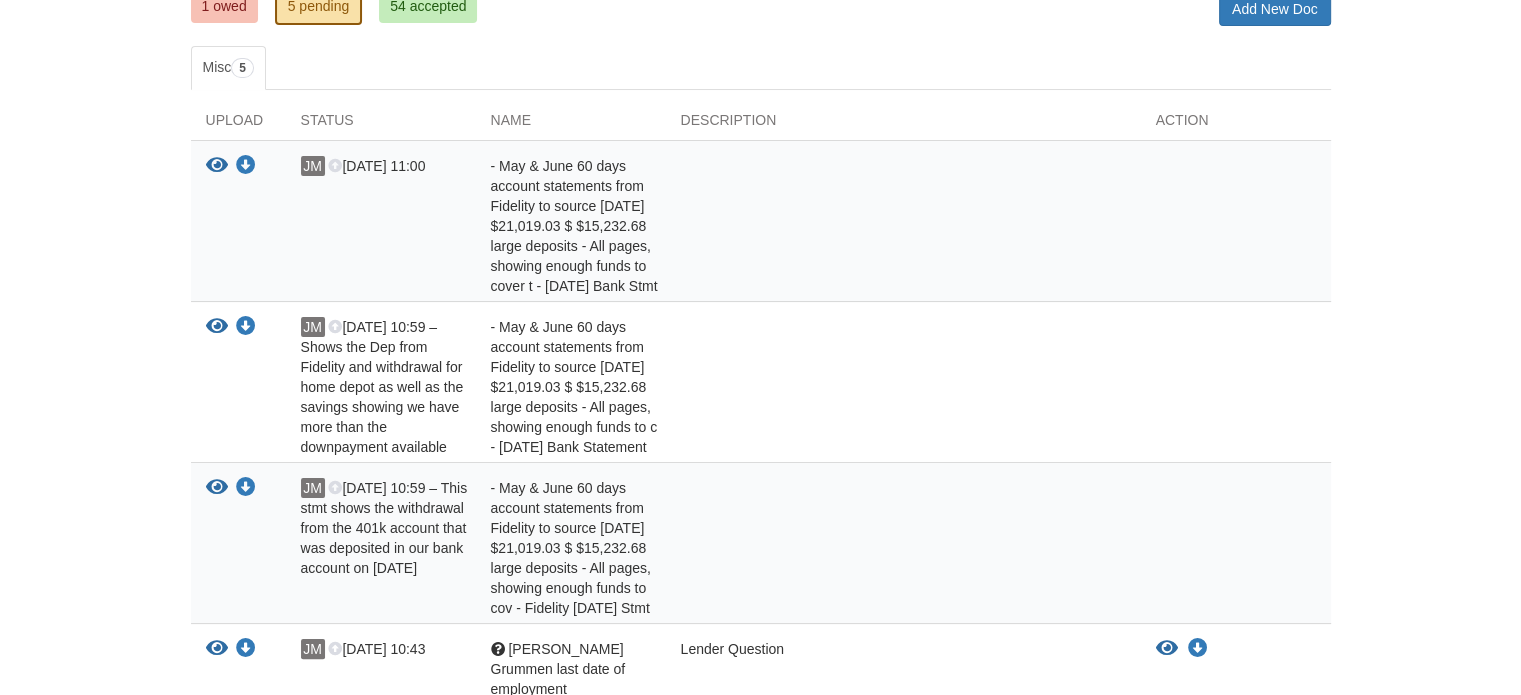 scroll, scrollTop: 300, scrollLeft: 0, axis: vertical 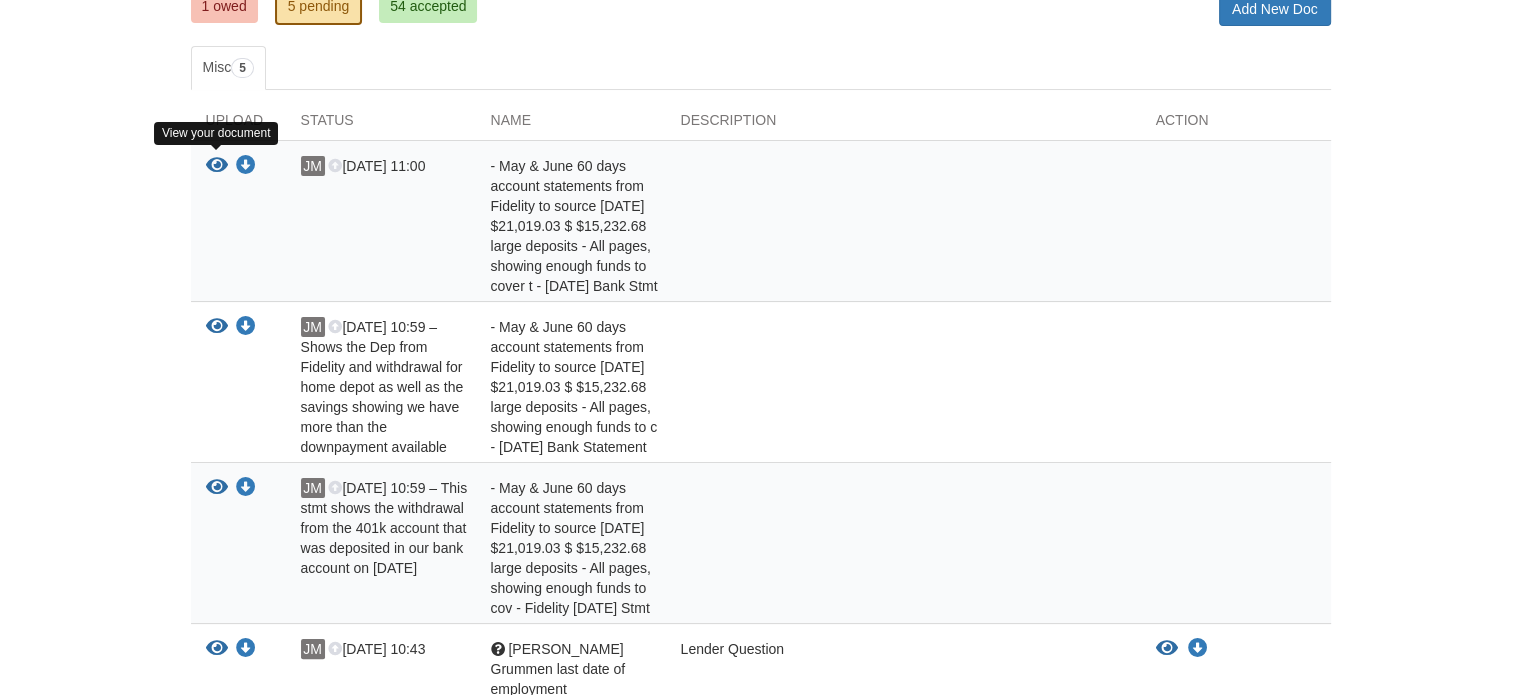 click at bounding box center (217, 166) 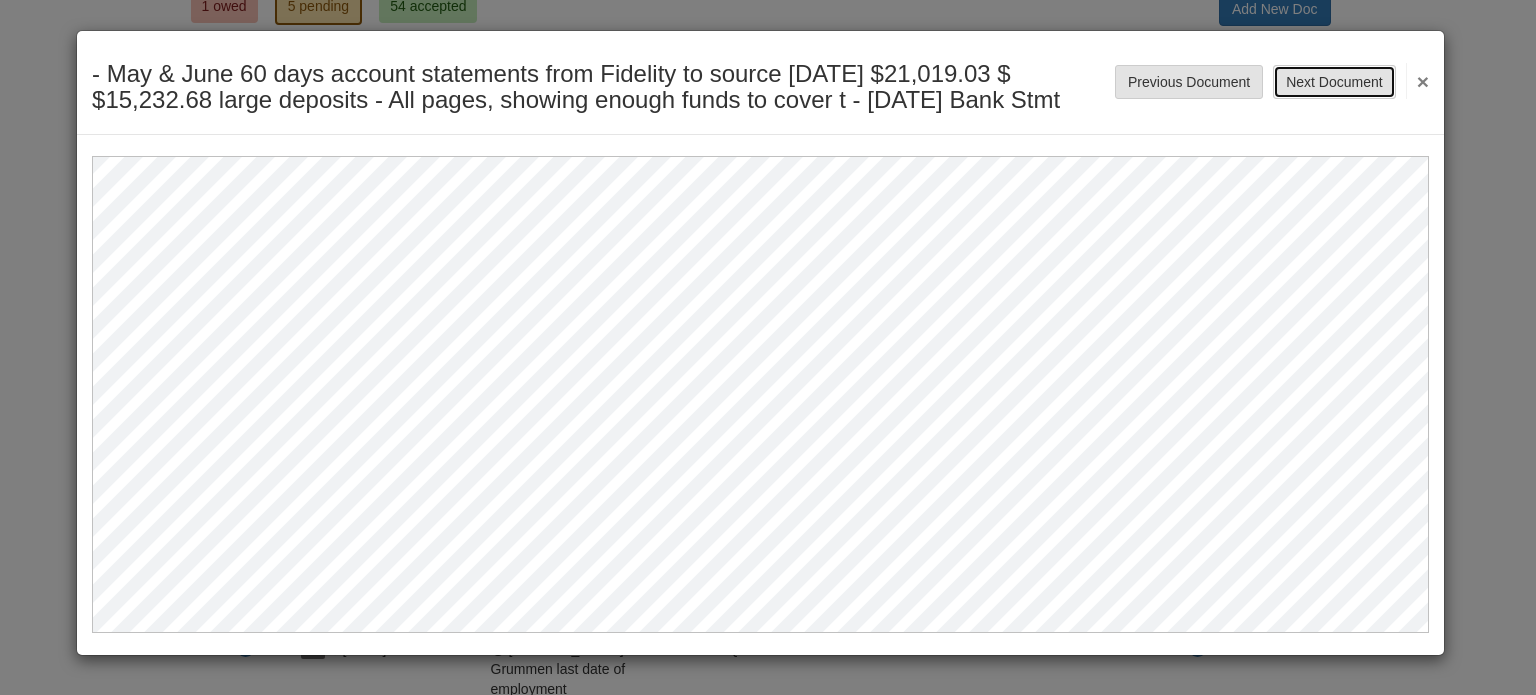 click on "Next Document" at bounding box center (1334, 82) 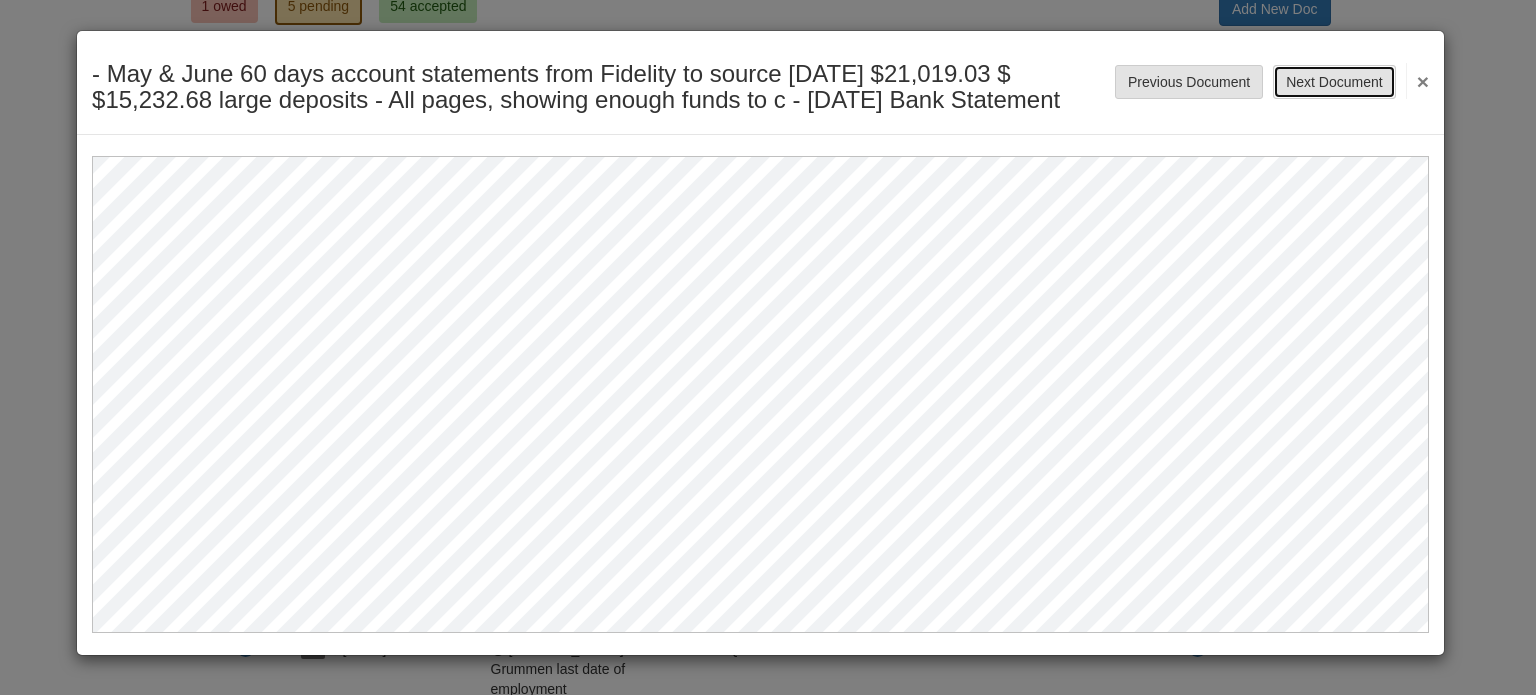 click on "Next Document" at bounding box center (1334, 82) 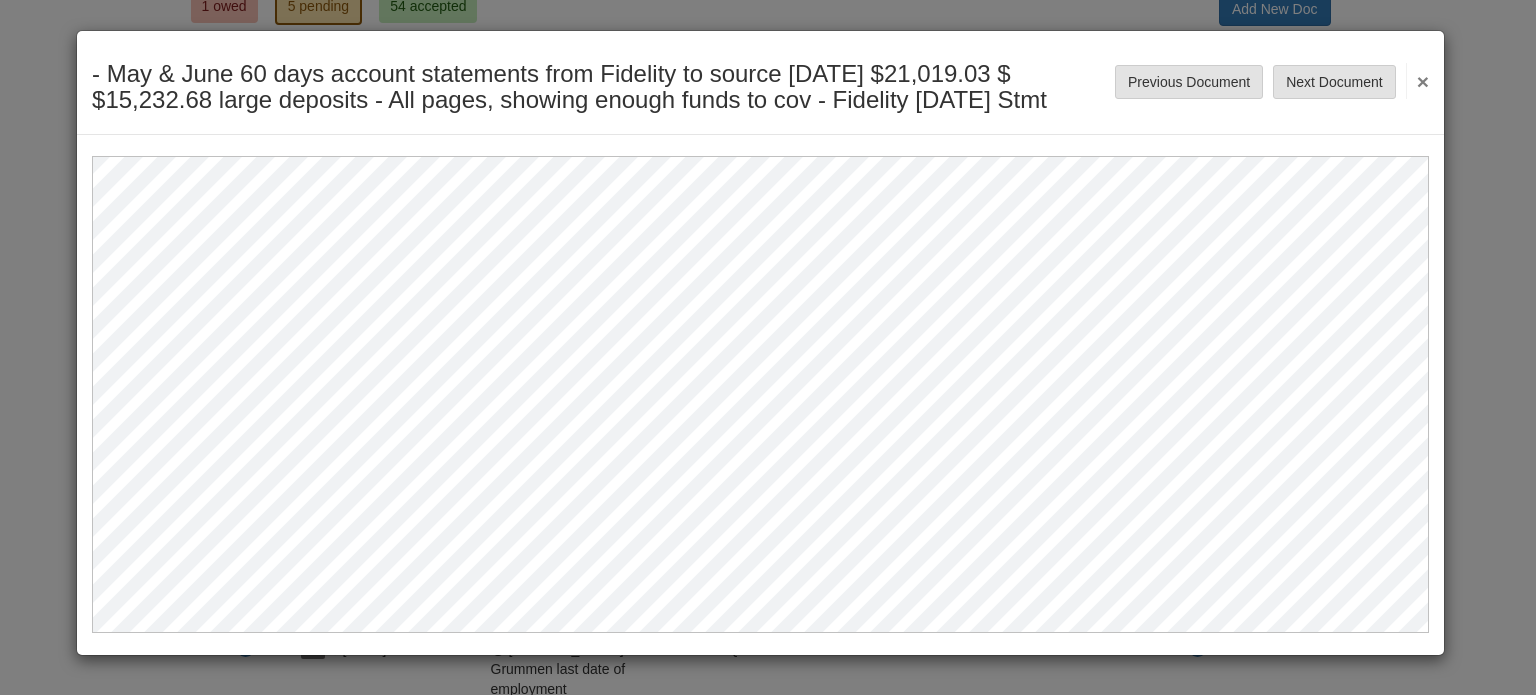 click on "×" at bounding box center [1417, 81] 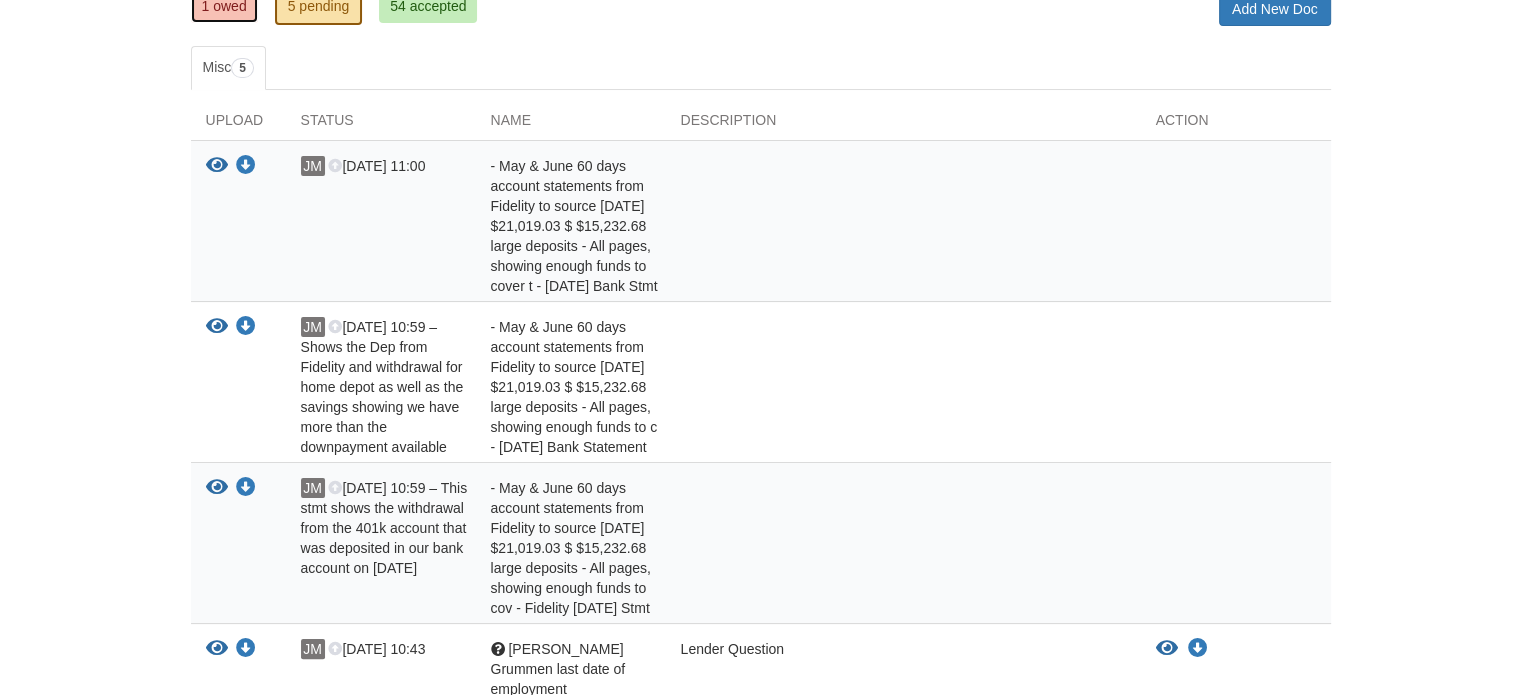 click on "1 owed" at bounding box center (224, 6) 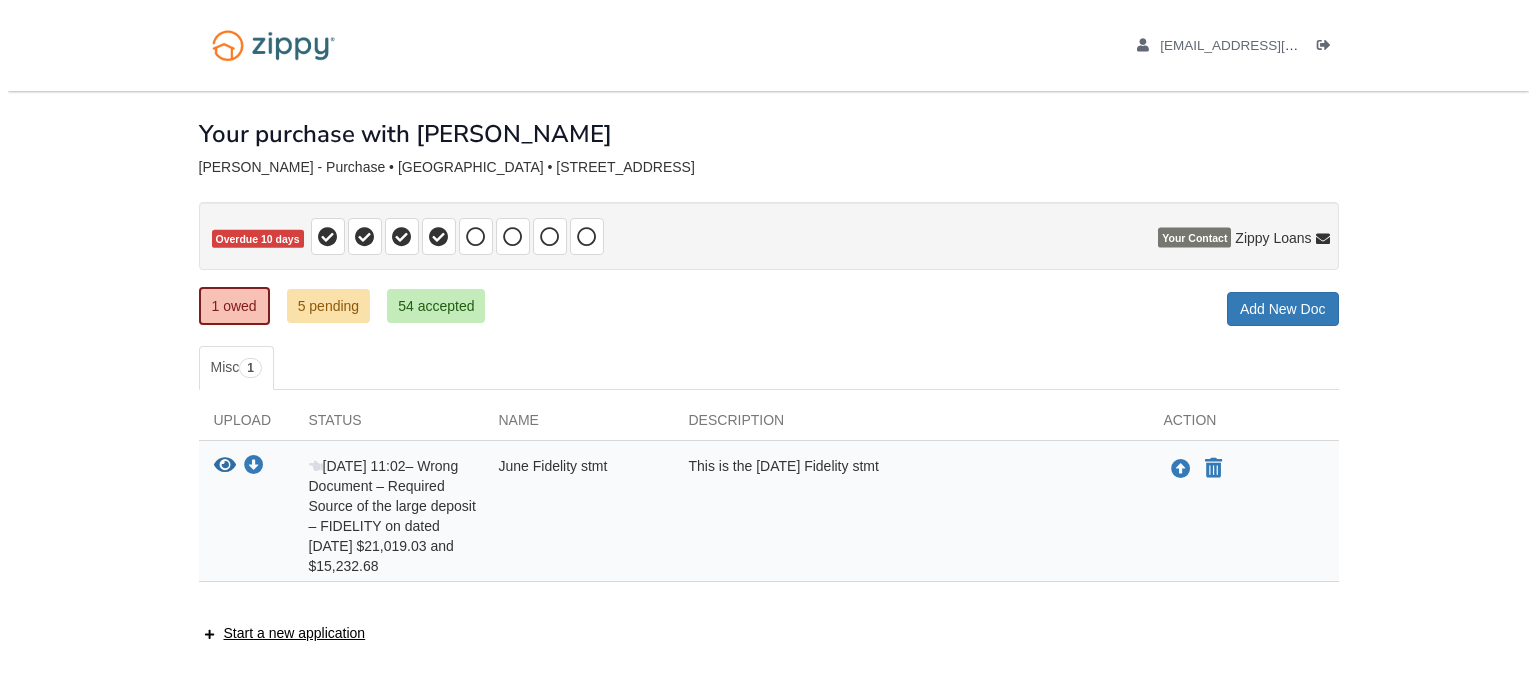 scroll, scrollTop: 0, scrollLeft: 0, axis: both 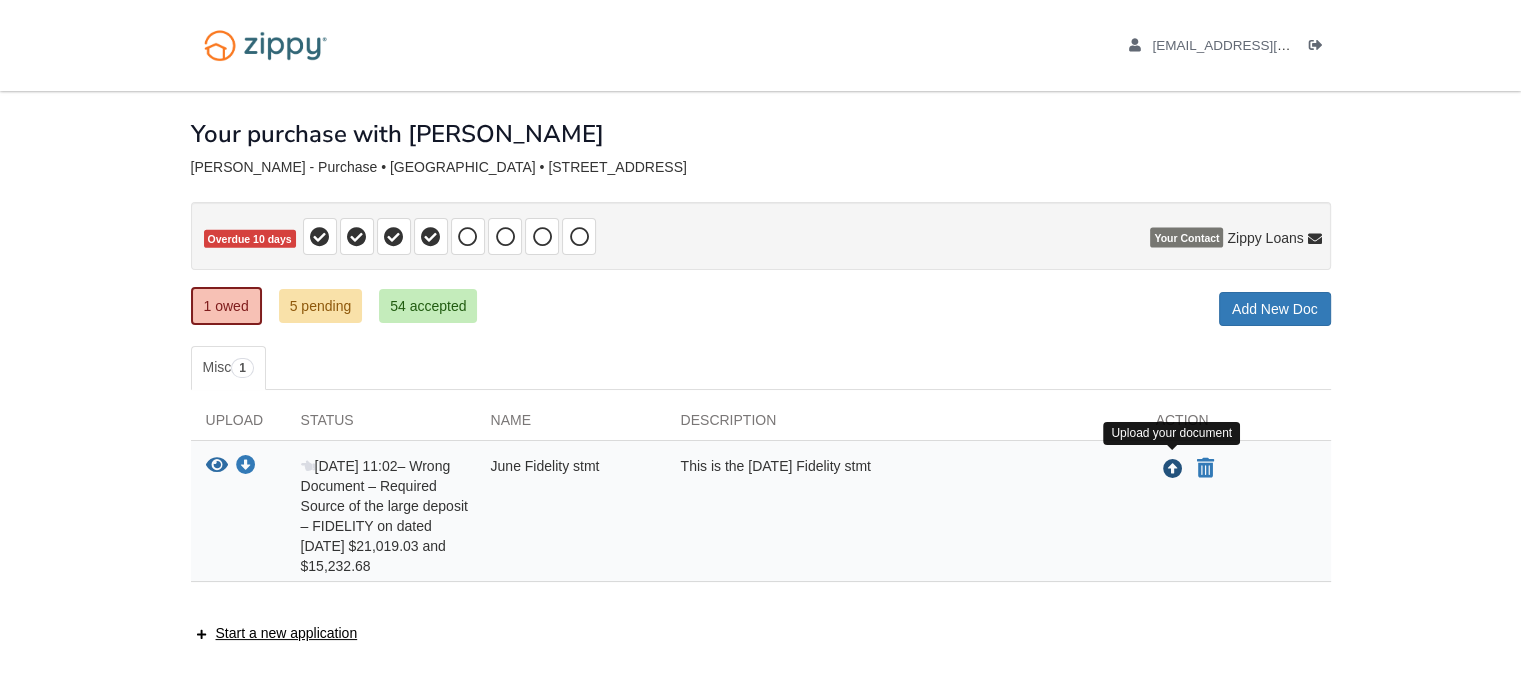 click at bounding box center (1173, 470) 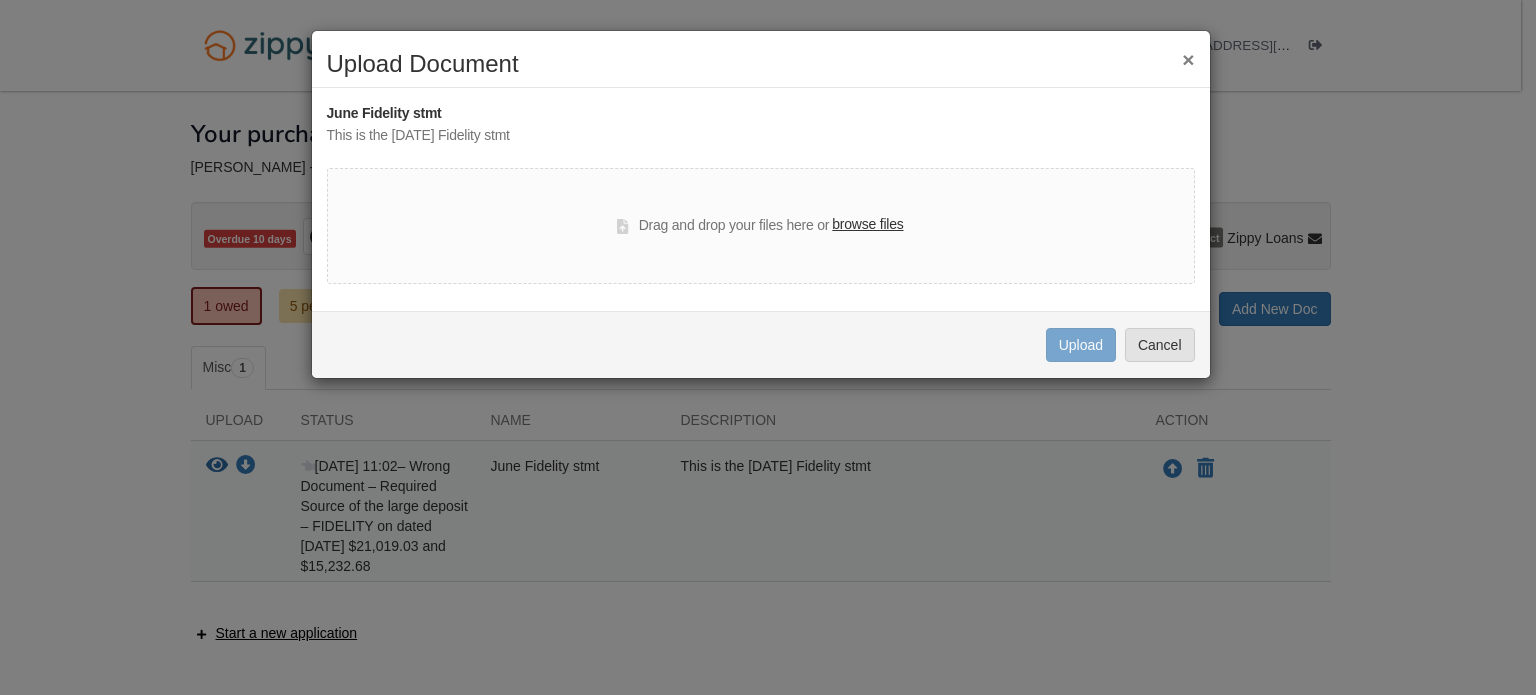 click on "browse files" at bounding box center (867, 225) 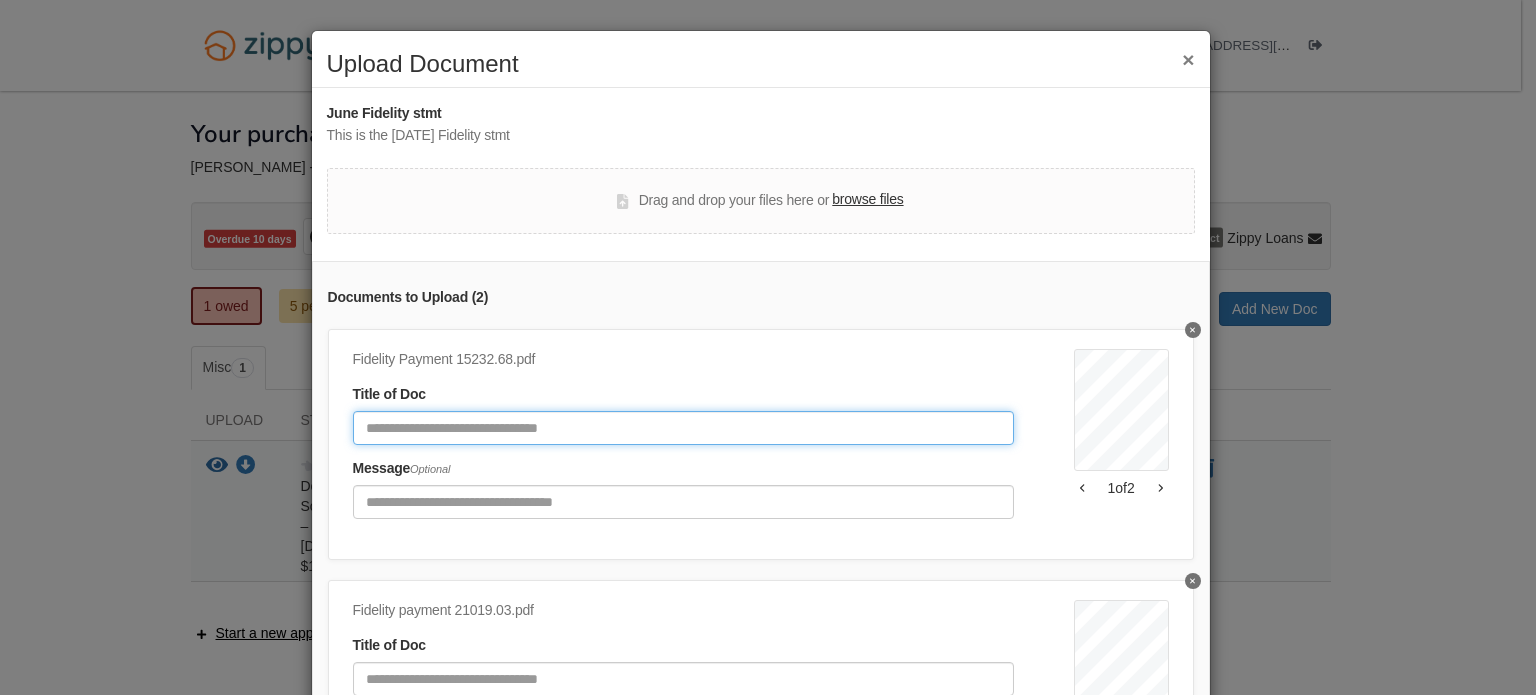 click 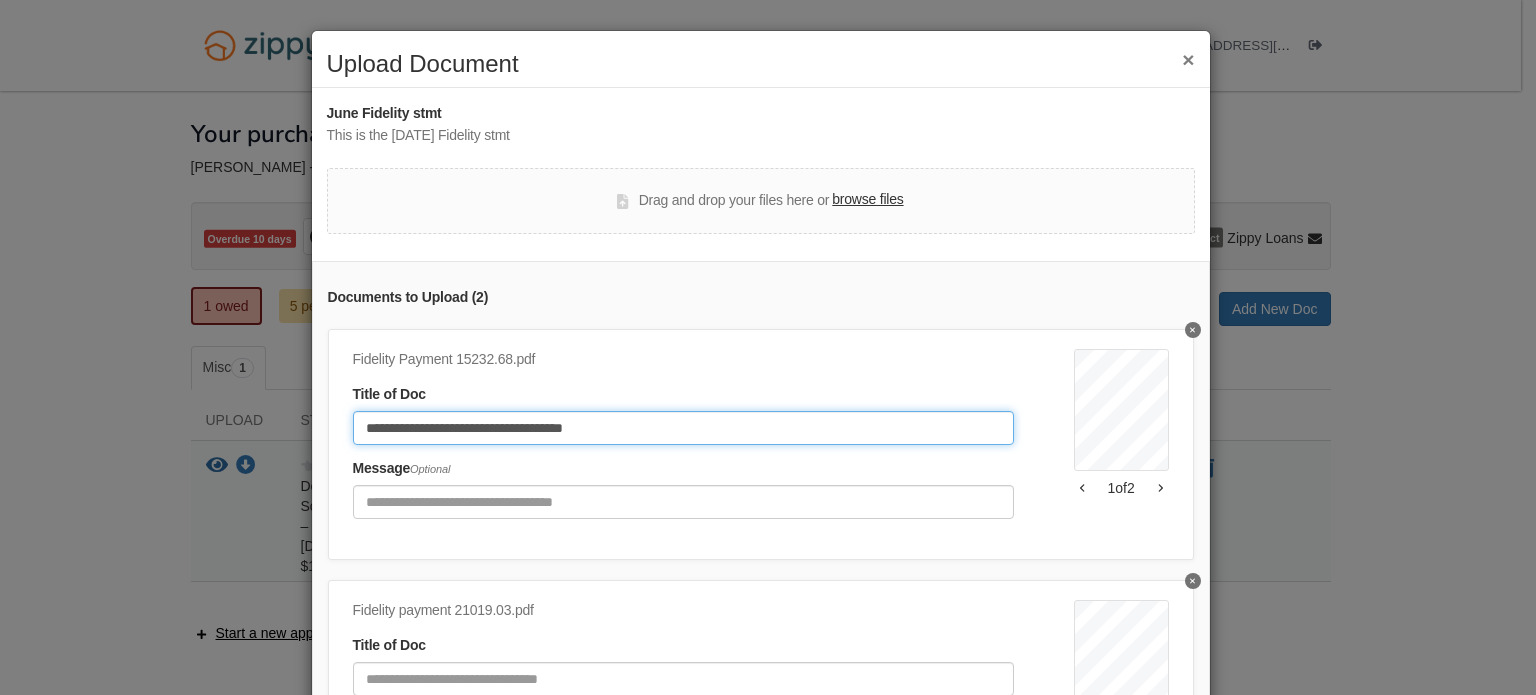 type on "**********" 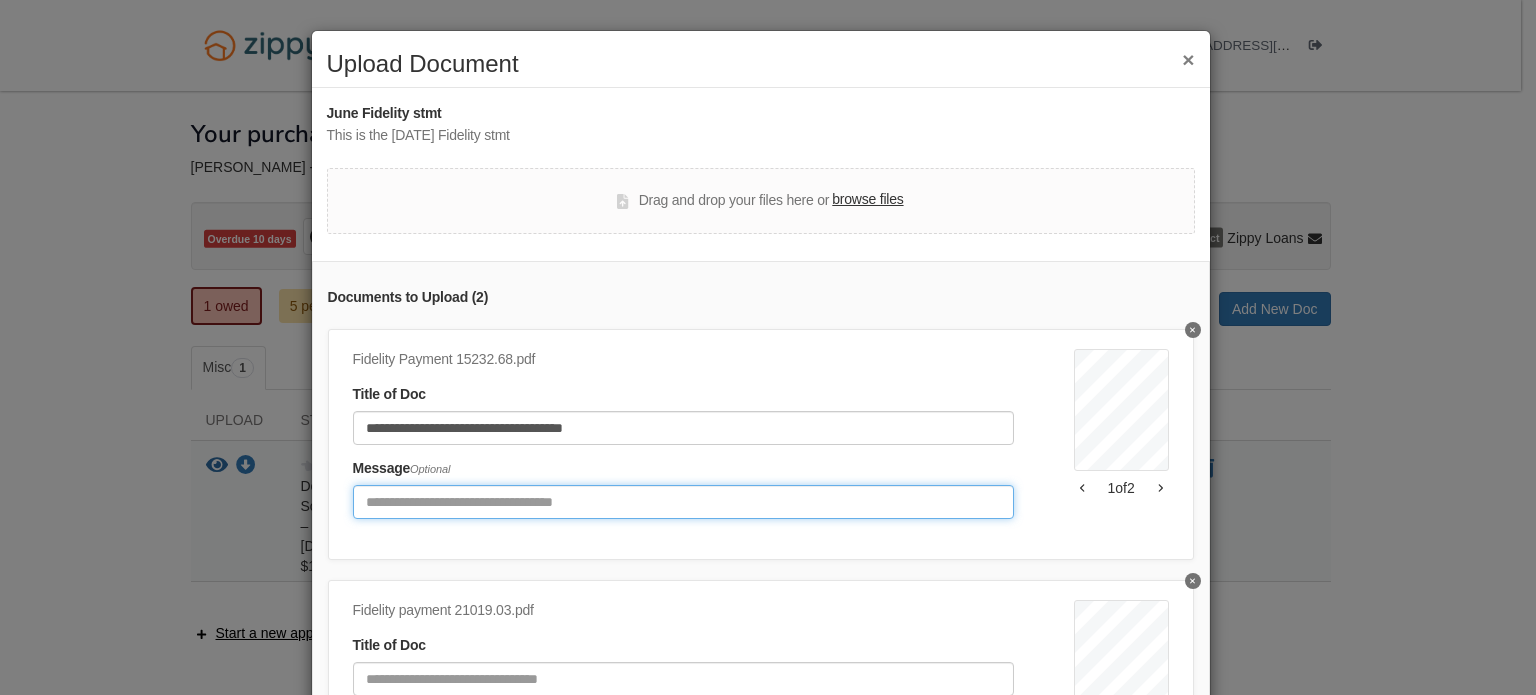 click at bounding box center [683, 502] 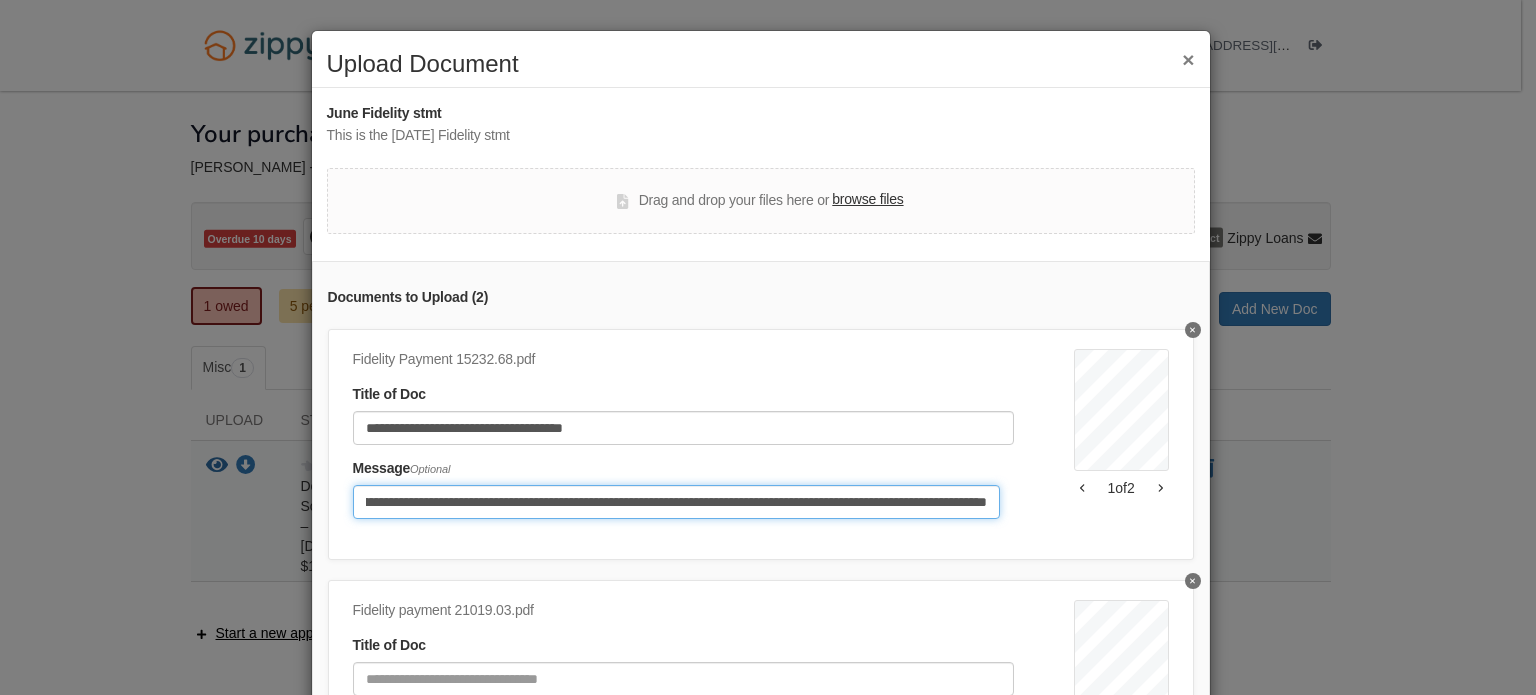 scroll, scrollTop: 0, scrollLeft: 239, axis: horizontal 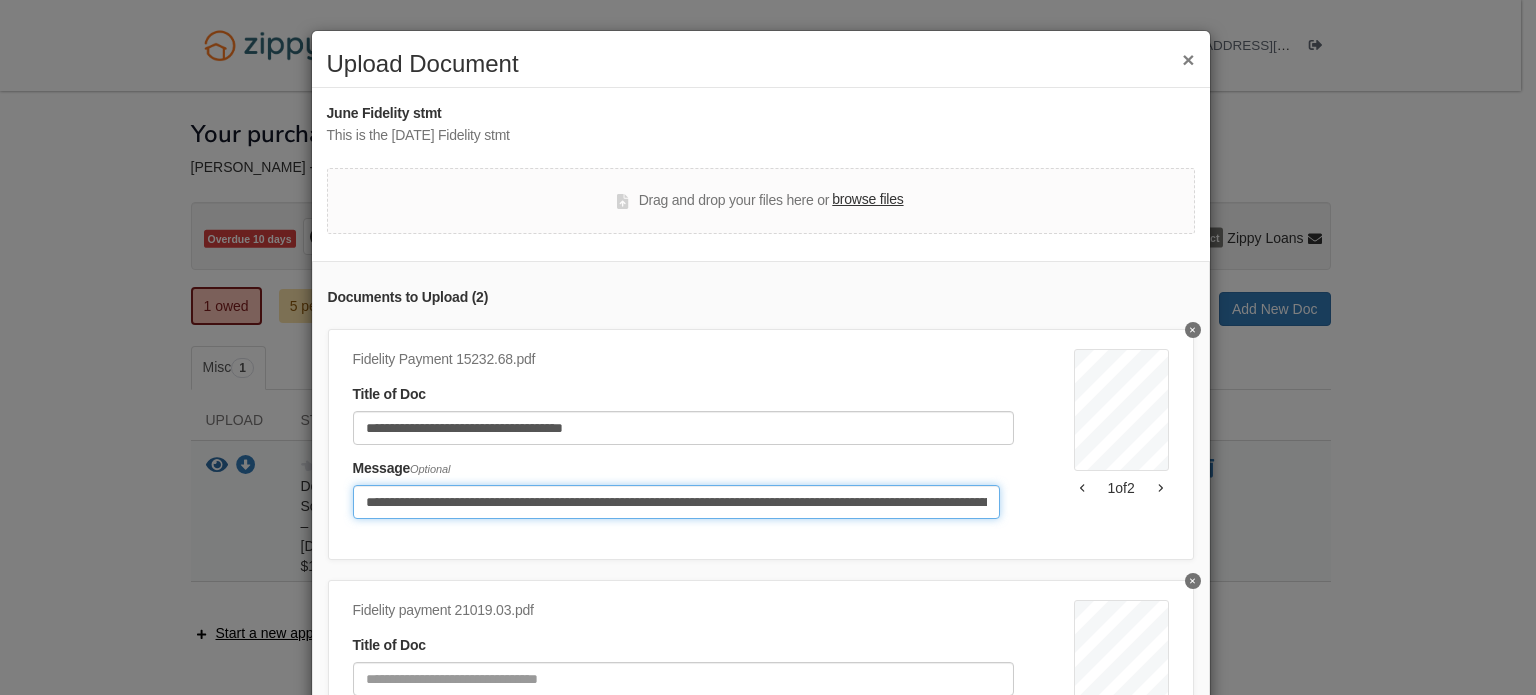 drag, startPoint x: 978, startPoint y: 501, endPoint x: 312, endPoint y: 534, distance: 666.8171 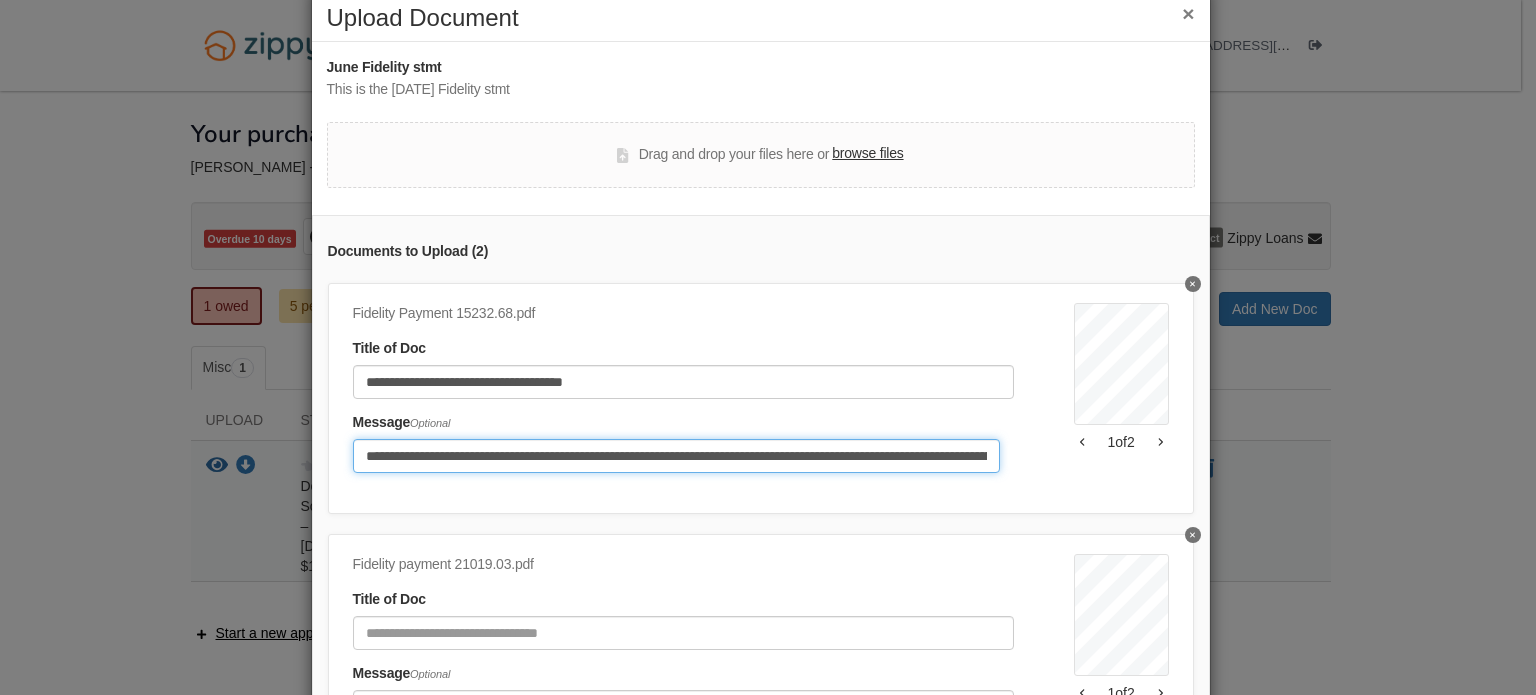 scroll, scrollTop: 163, scrollLeft: 0, axis: vertical 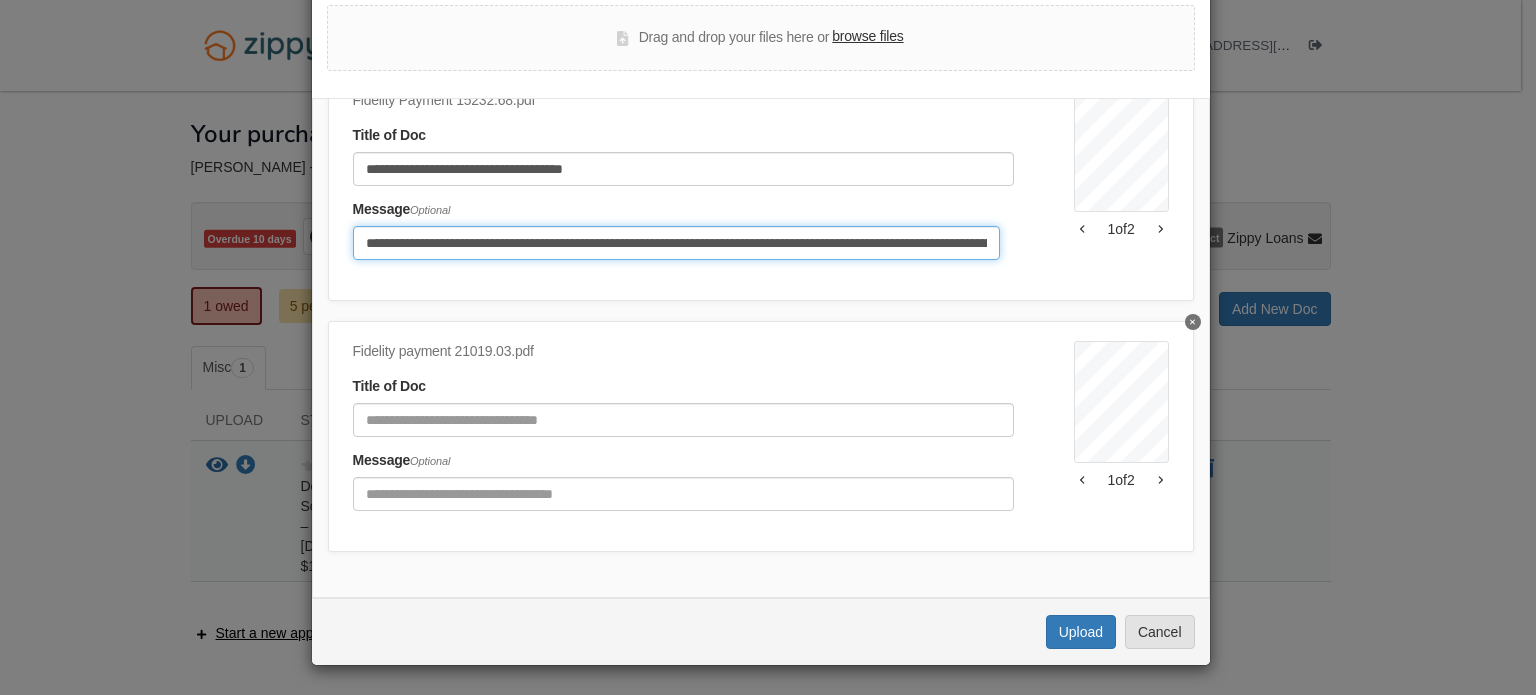 type on "**********" 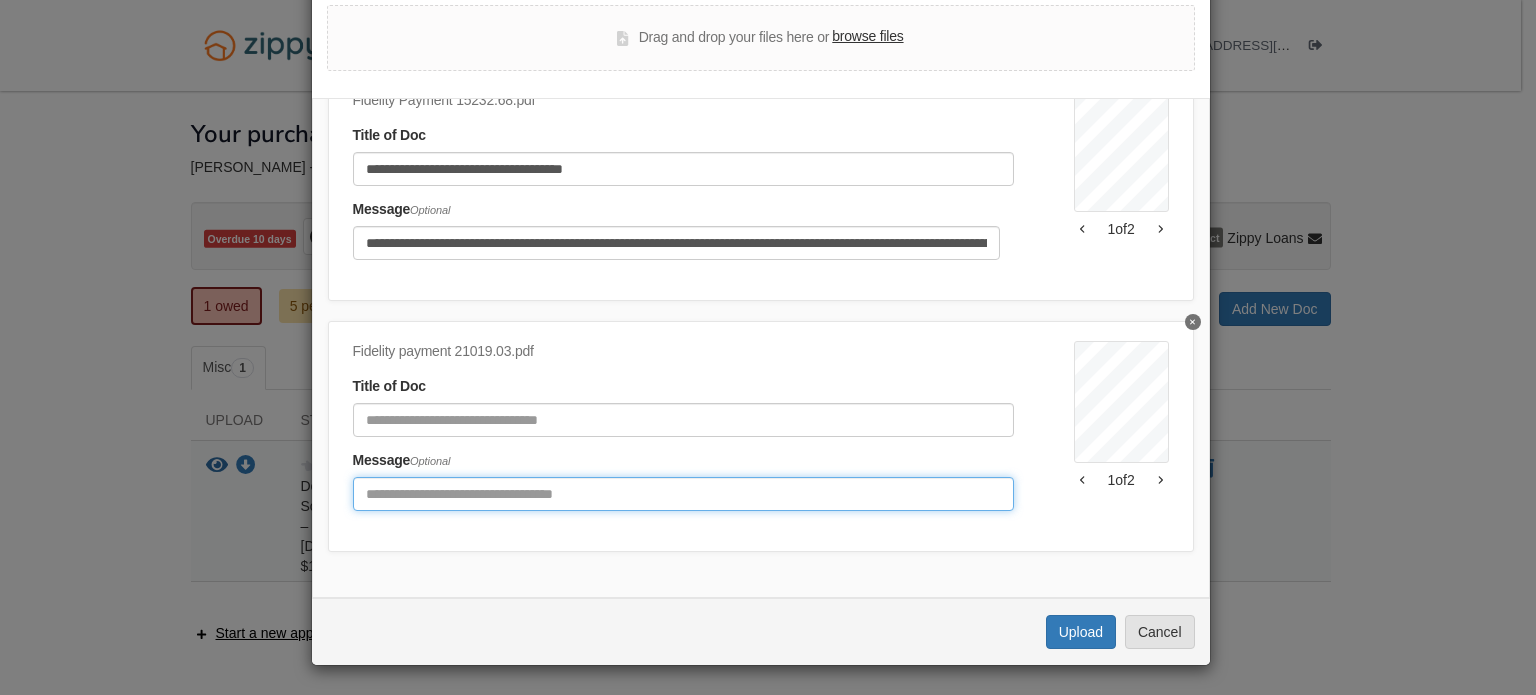 click at bounding box center [683, 494] 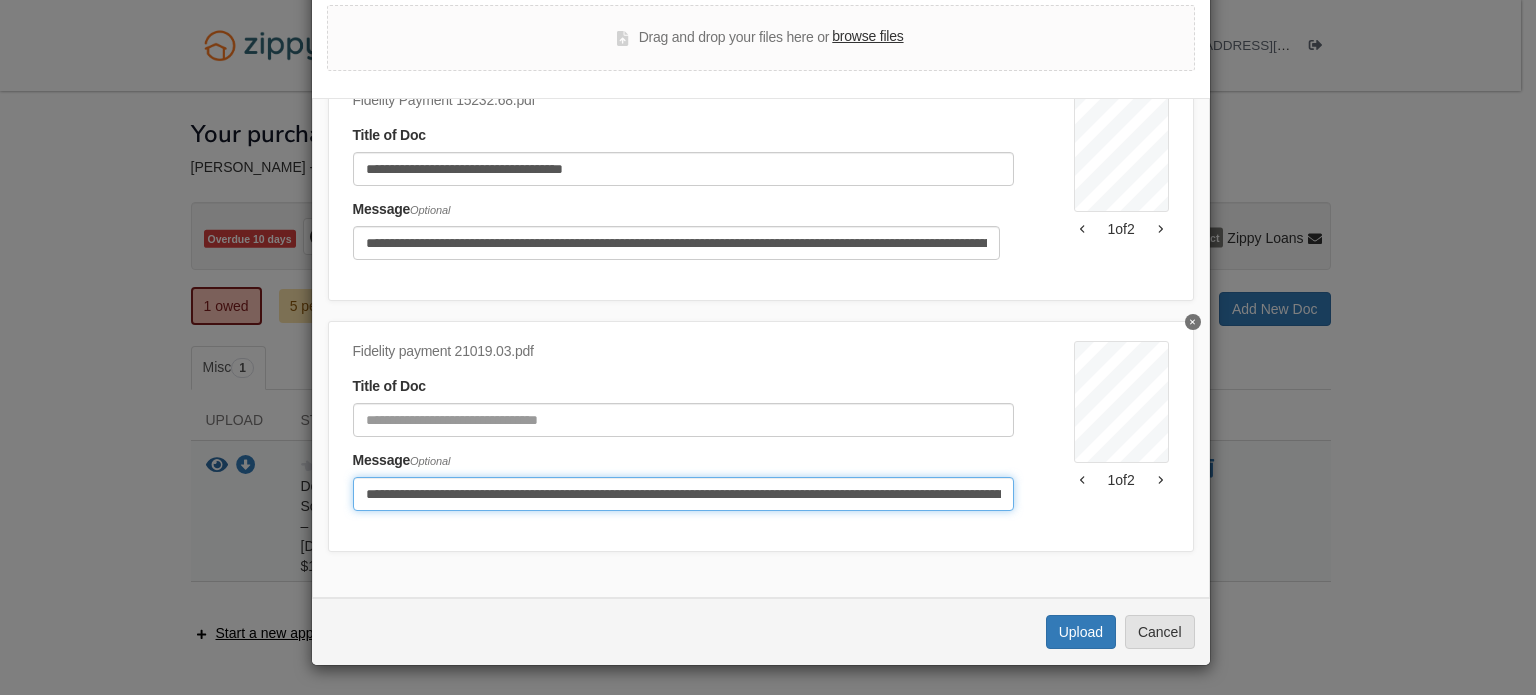 scroll, scrollTop: 0, scrollLeft: 239, axis: horizontal 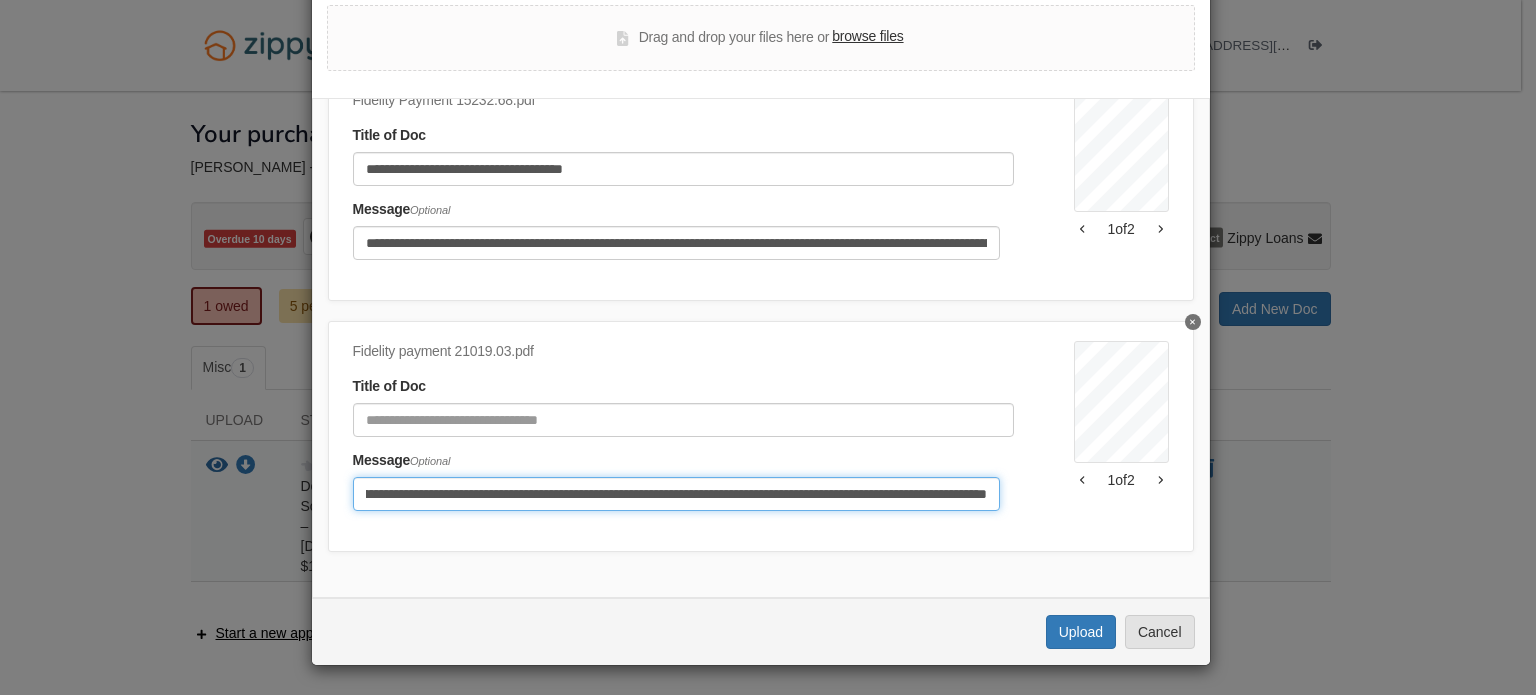 type on "**********" 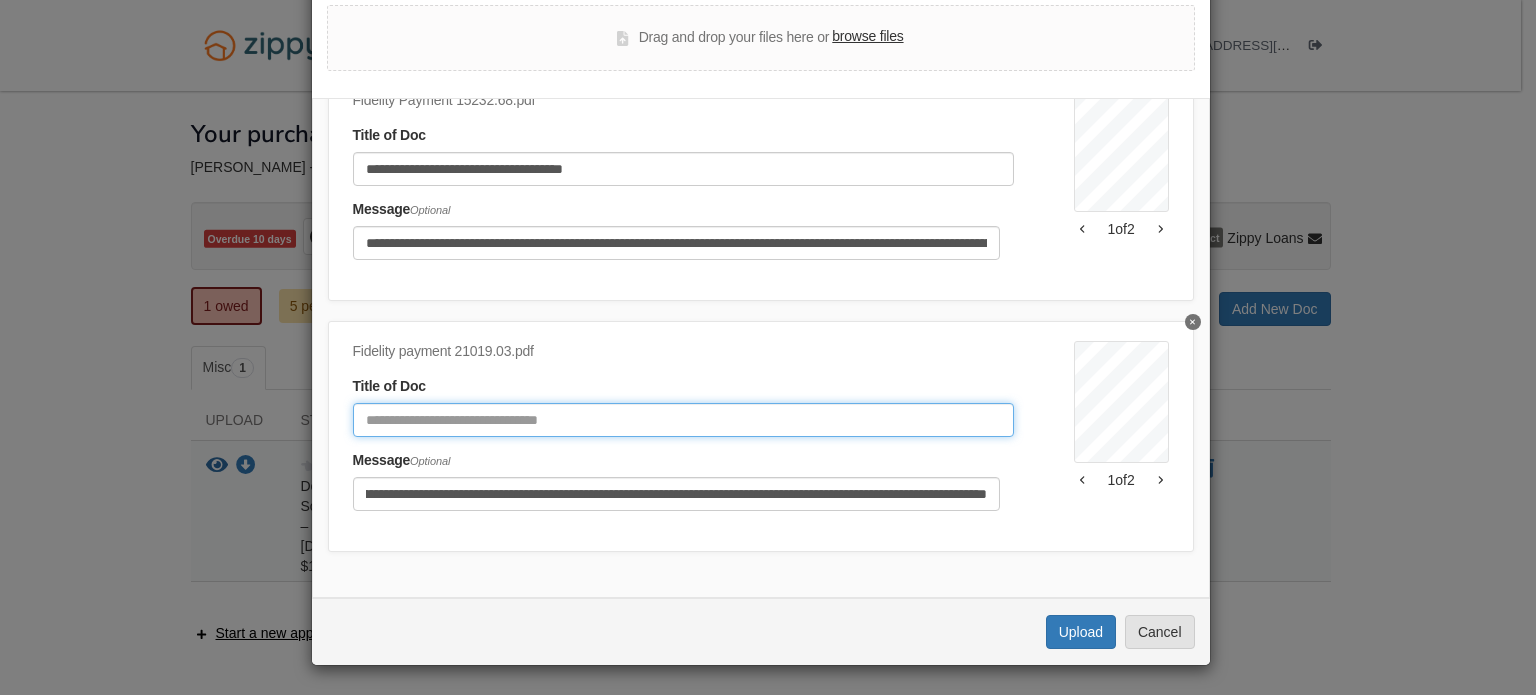scroll, scrollTop: 0, scrollLeft: 0, axis: both 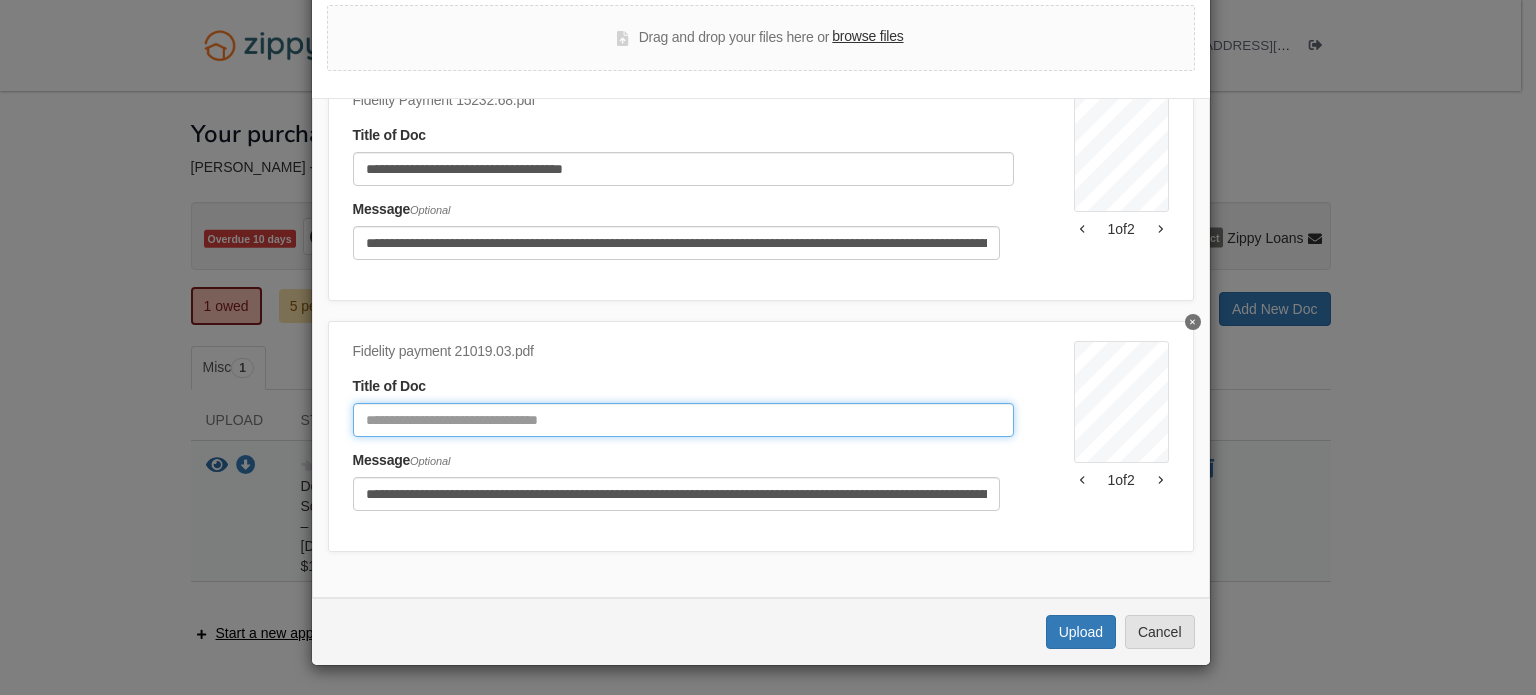 click 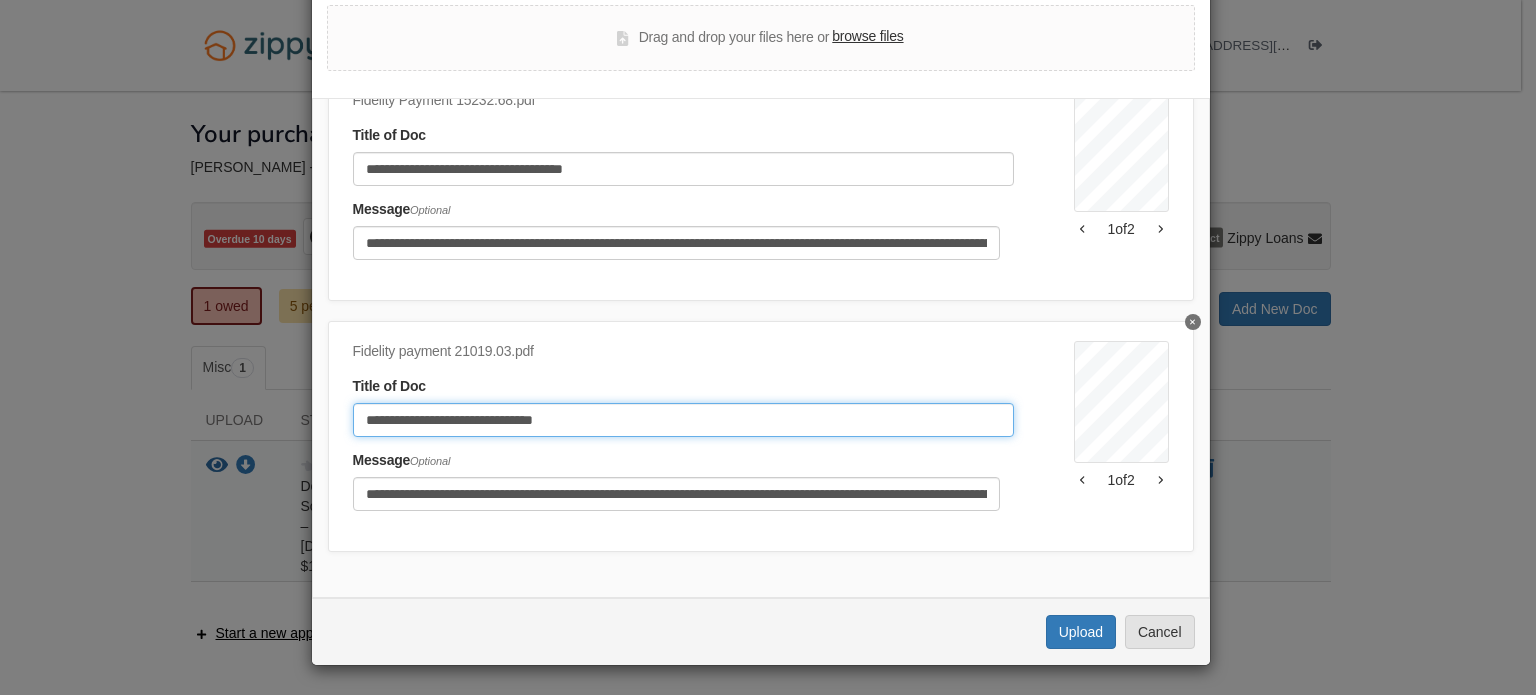 type on "**********" 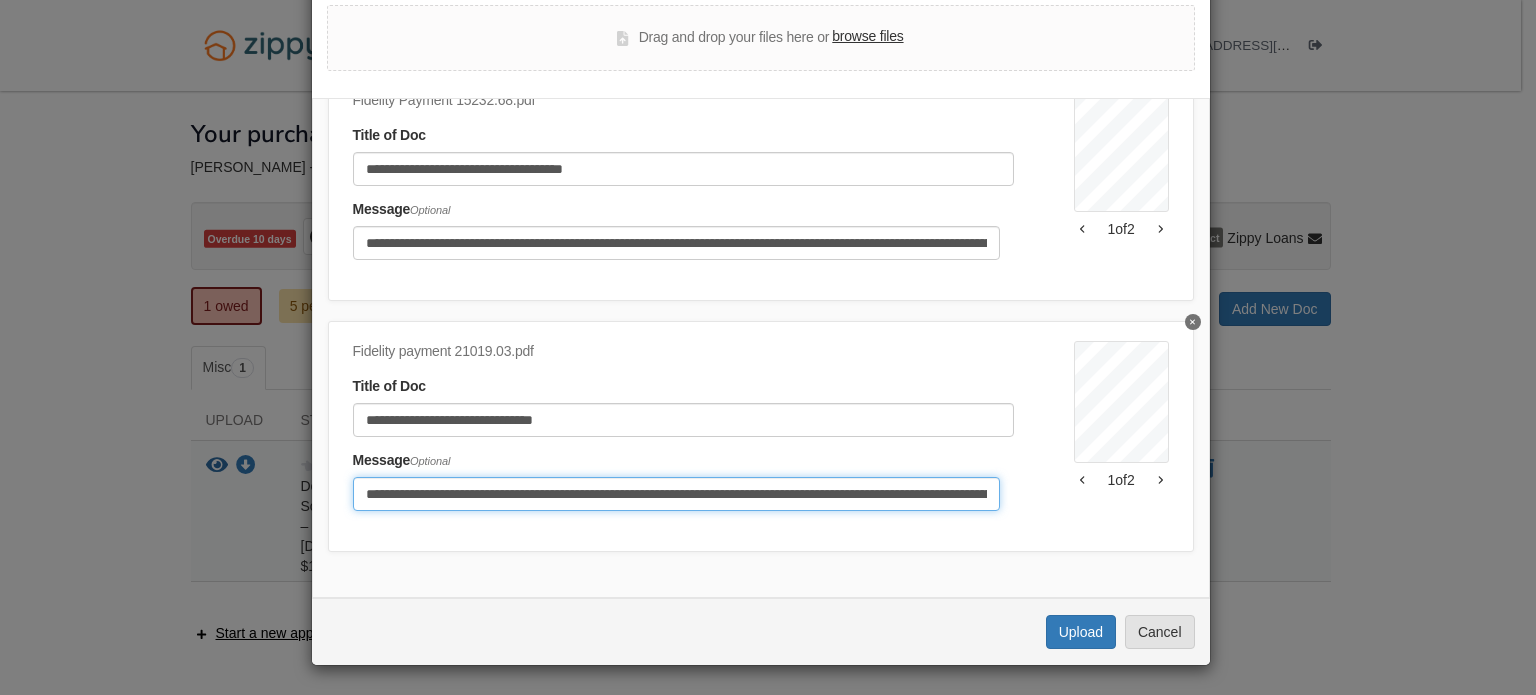 click on "**********" at bounding box center [676, 494] 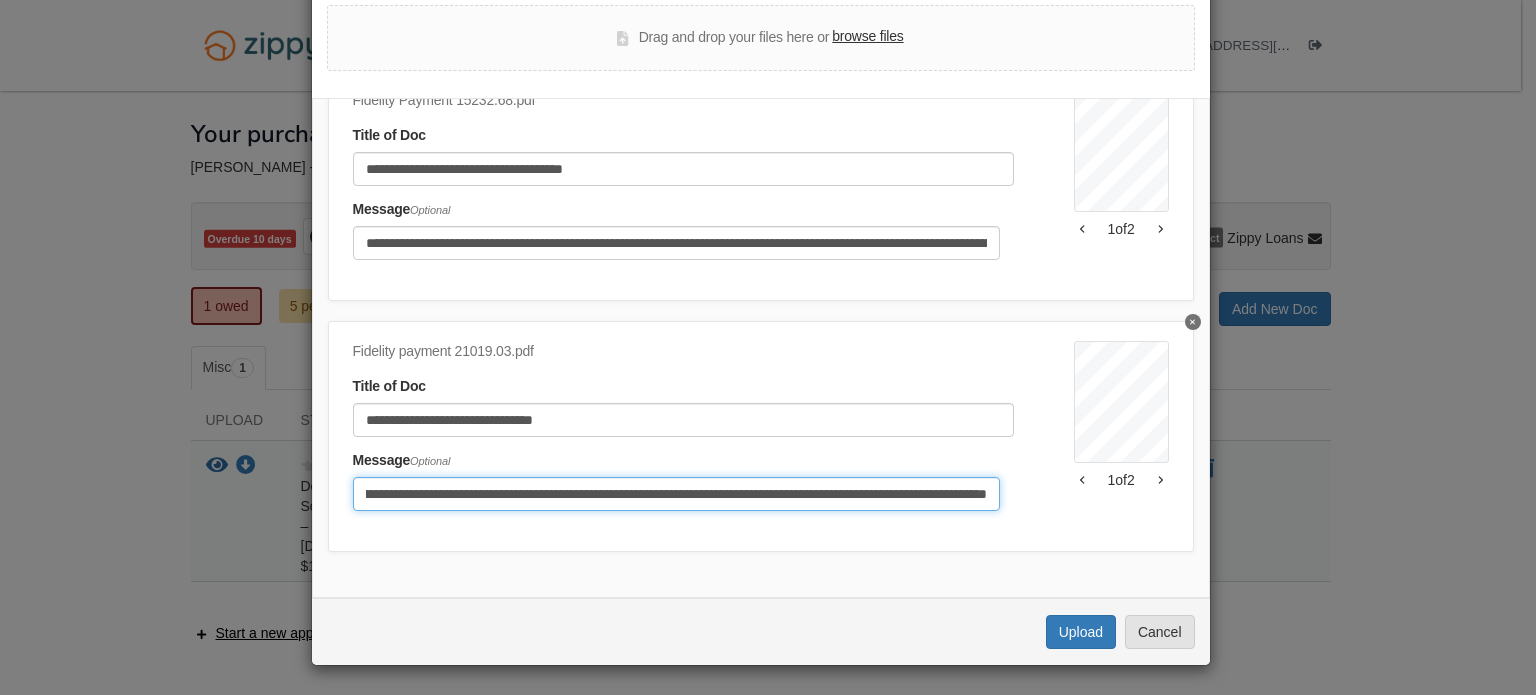 scroll, scrollTop: 0, scrollLeft: 239, axis: horizontal 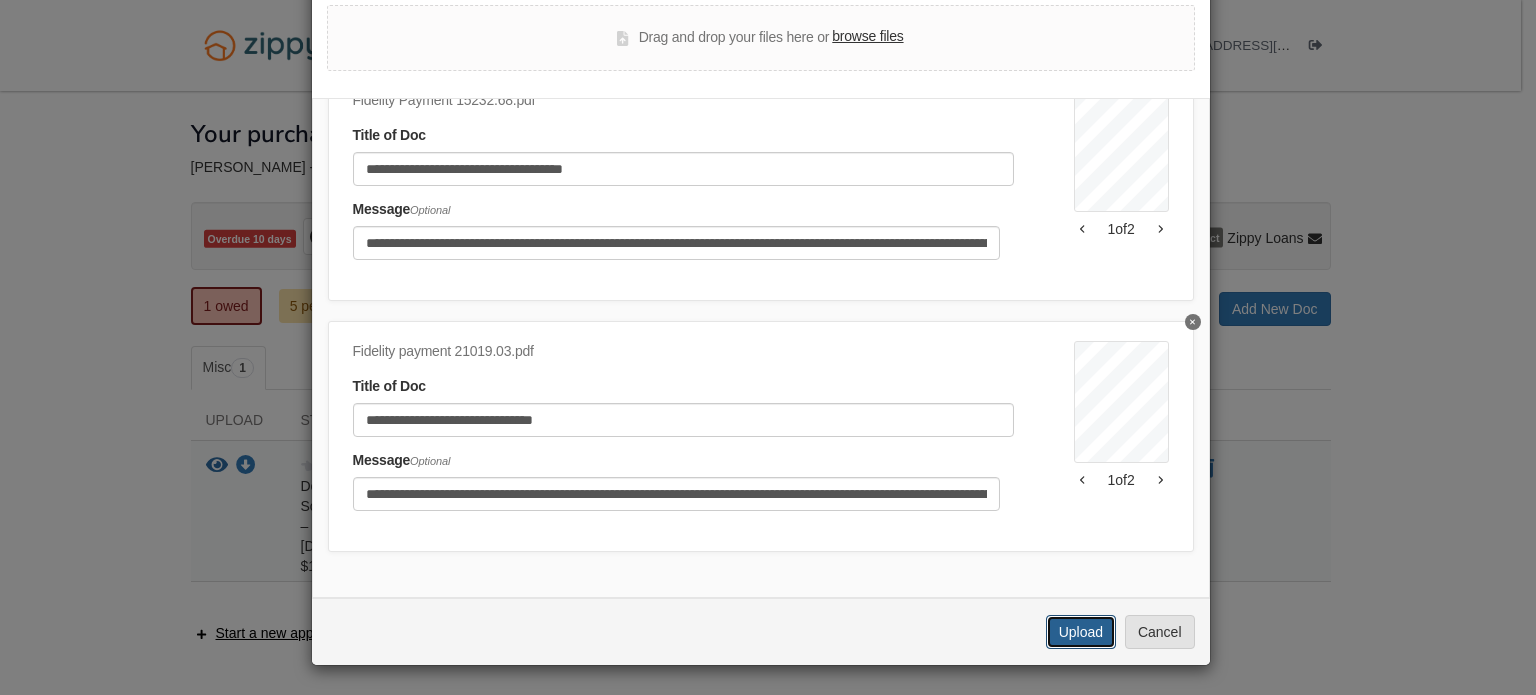 click on "Upload" at bounding box center [1081, 632] 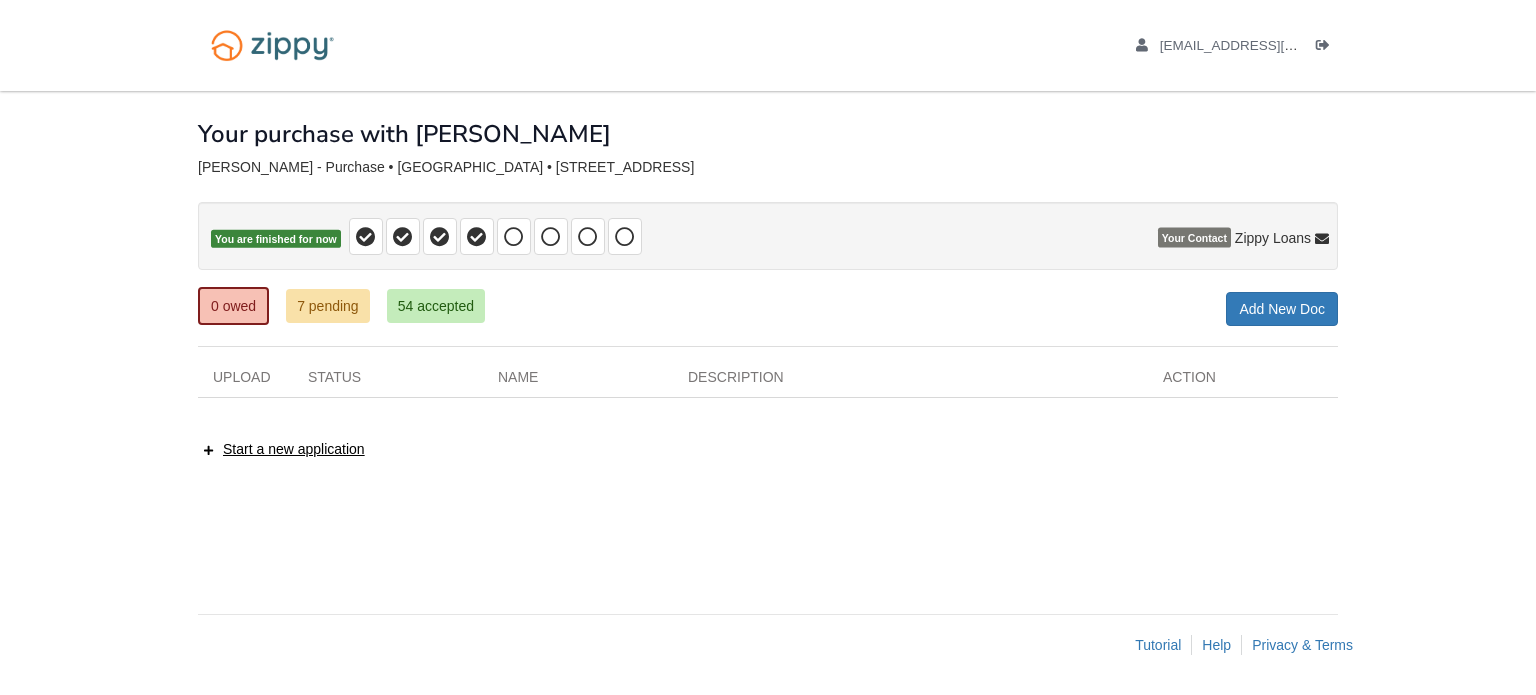 scroll, scrollTop: 0, scrollLeft: 0, axis: both 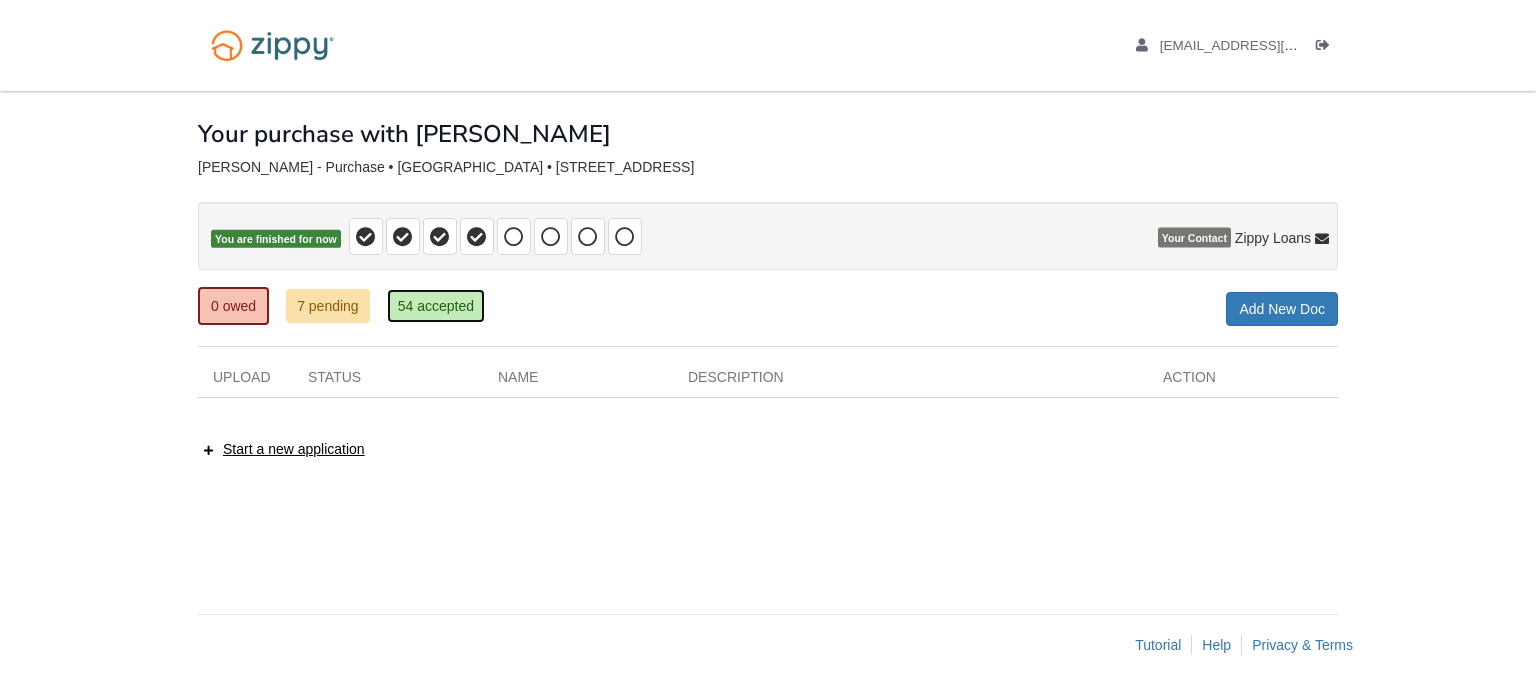 click on "54 accepted" at bounding box center [436, 306] 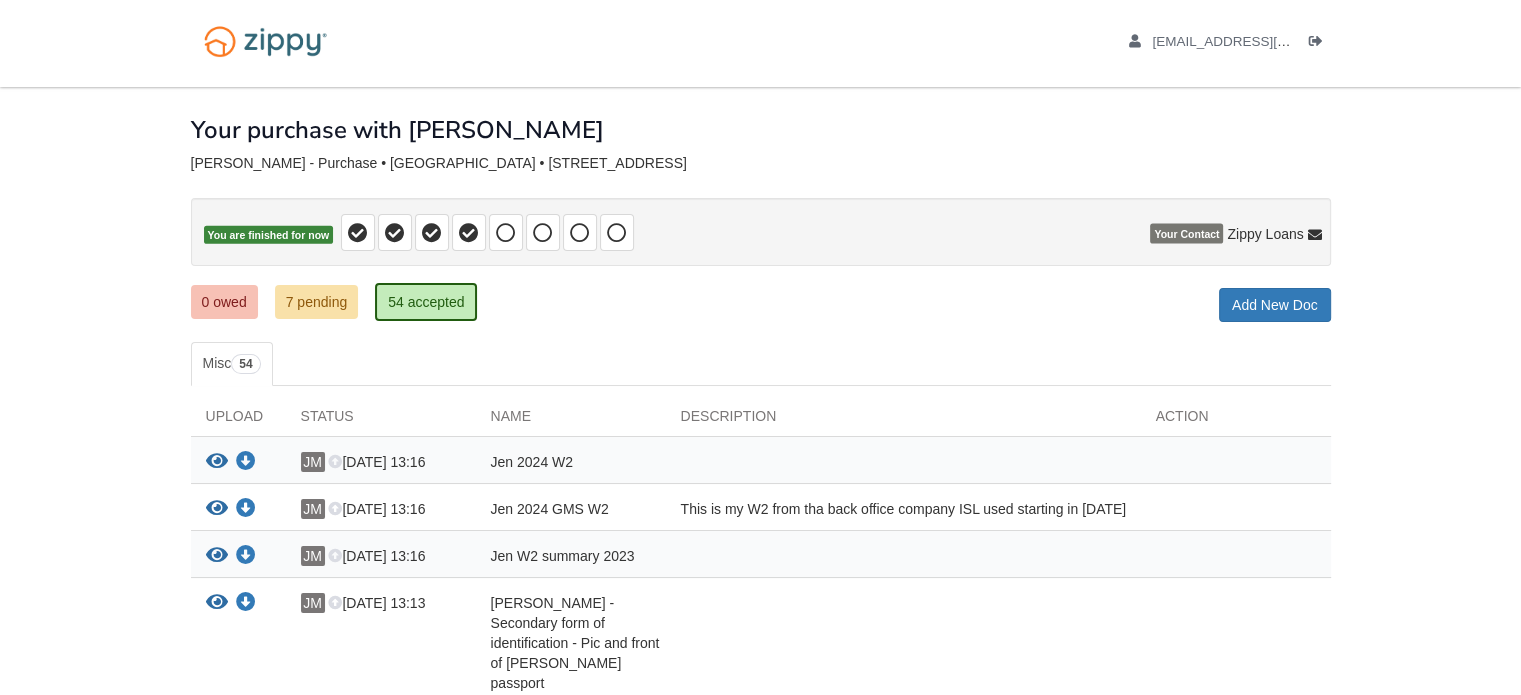 scroll, scrollTop: 0, scrollLeft: 0, axis: both 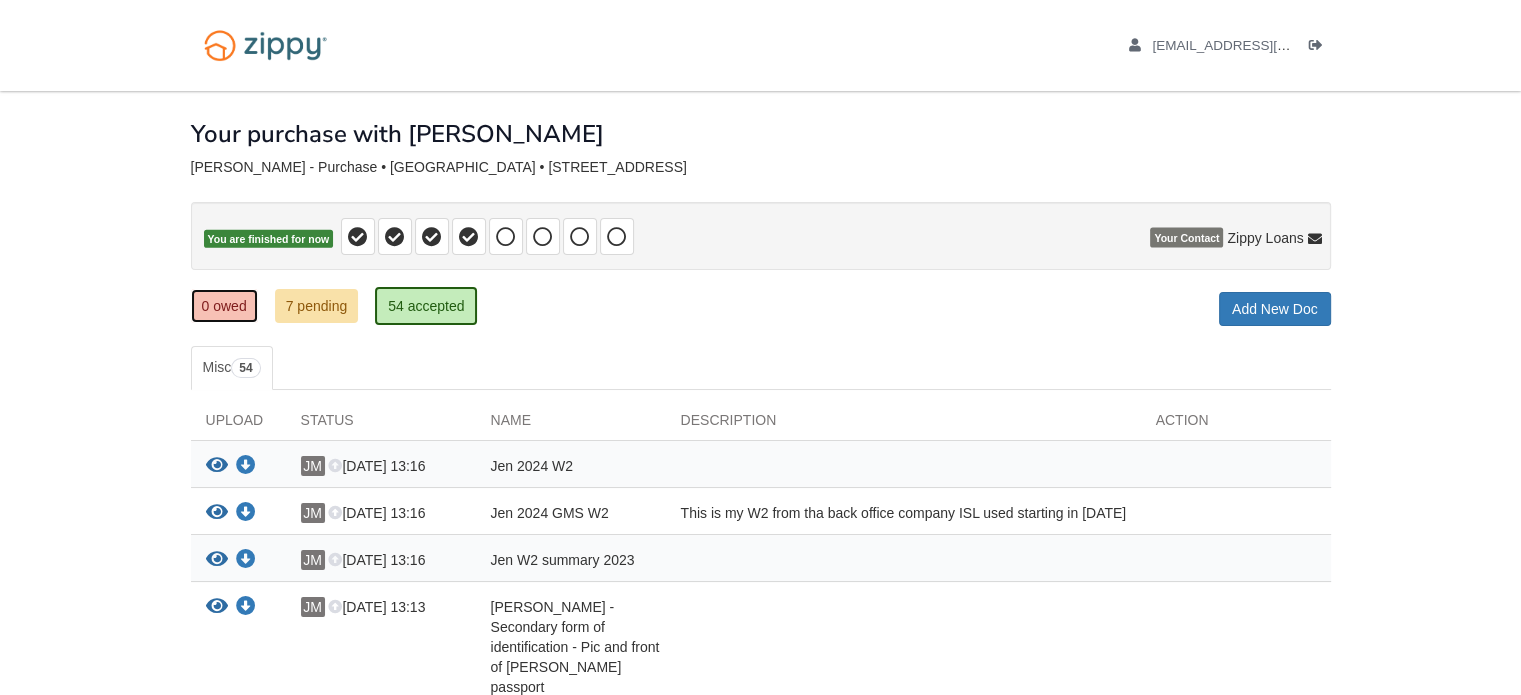 click on "0 owed" at bounding box center [224, 306] 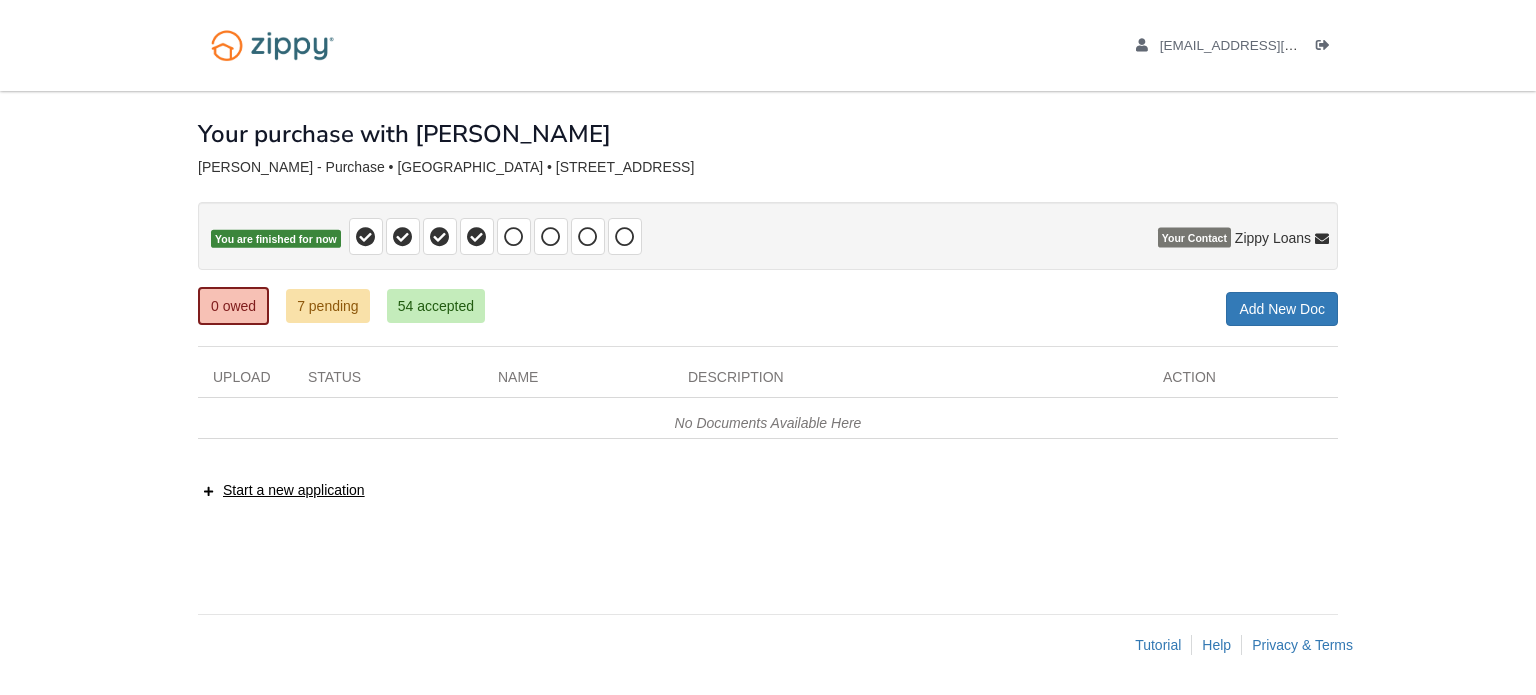scroll, scrollTop: 0, scrollLeft: 0, axis: both 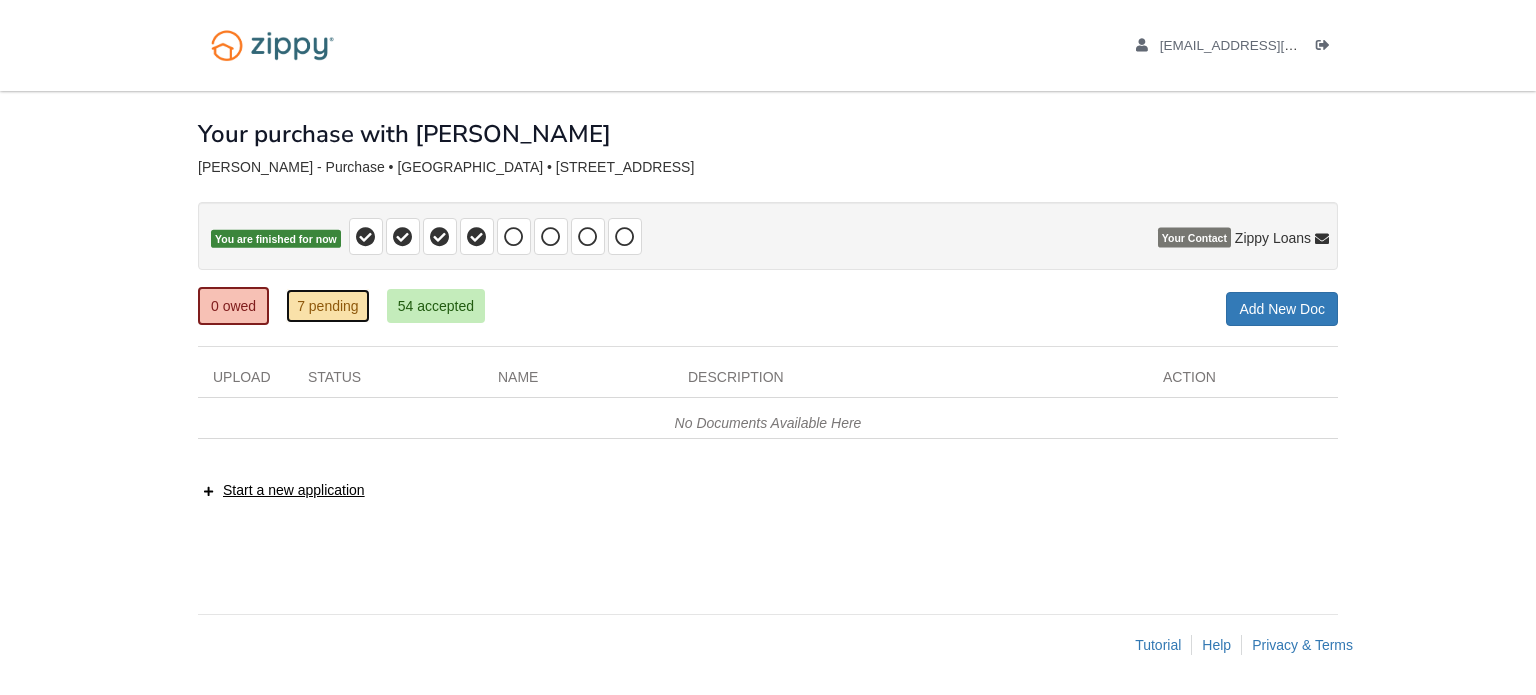 click on "7 pending" at bounding box center (328, 306) 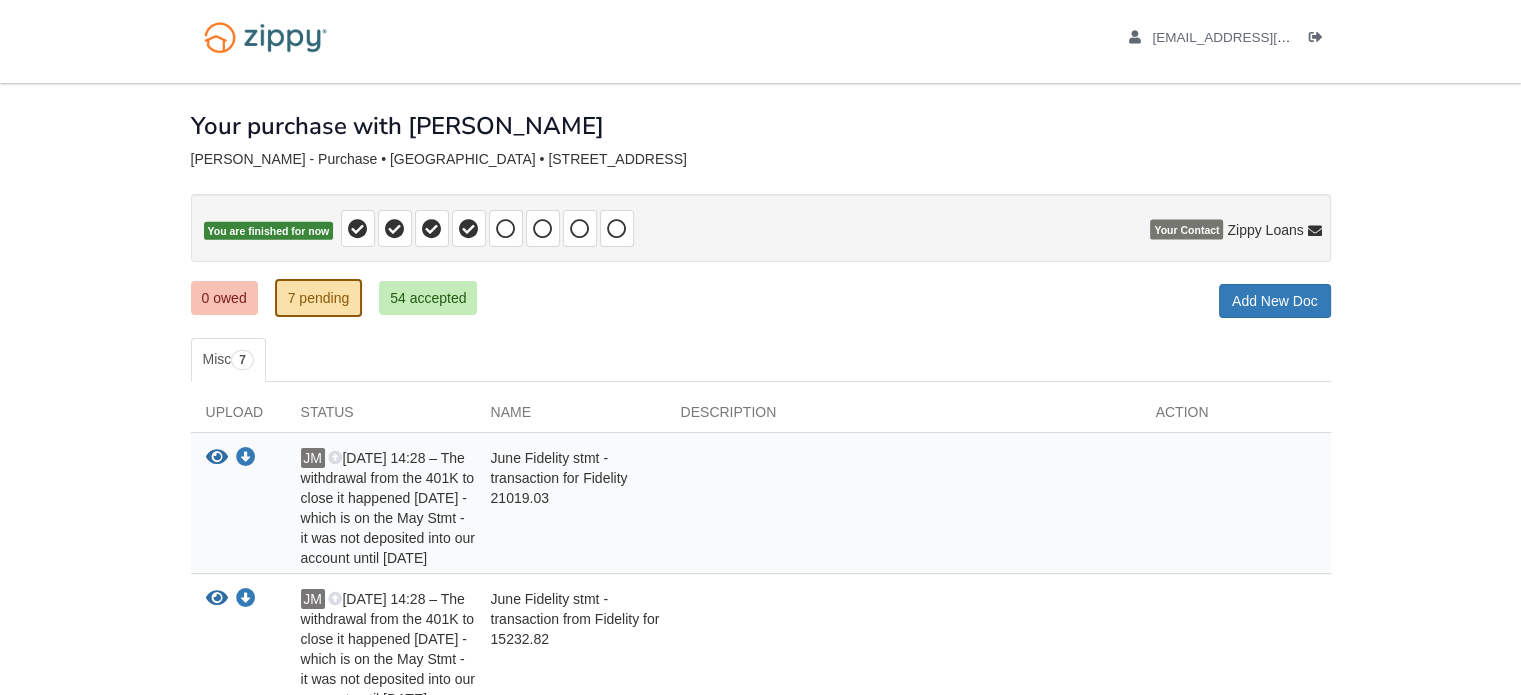 scroll, scrollTop: 0, scrollLeft: 0, axis: both 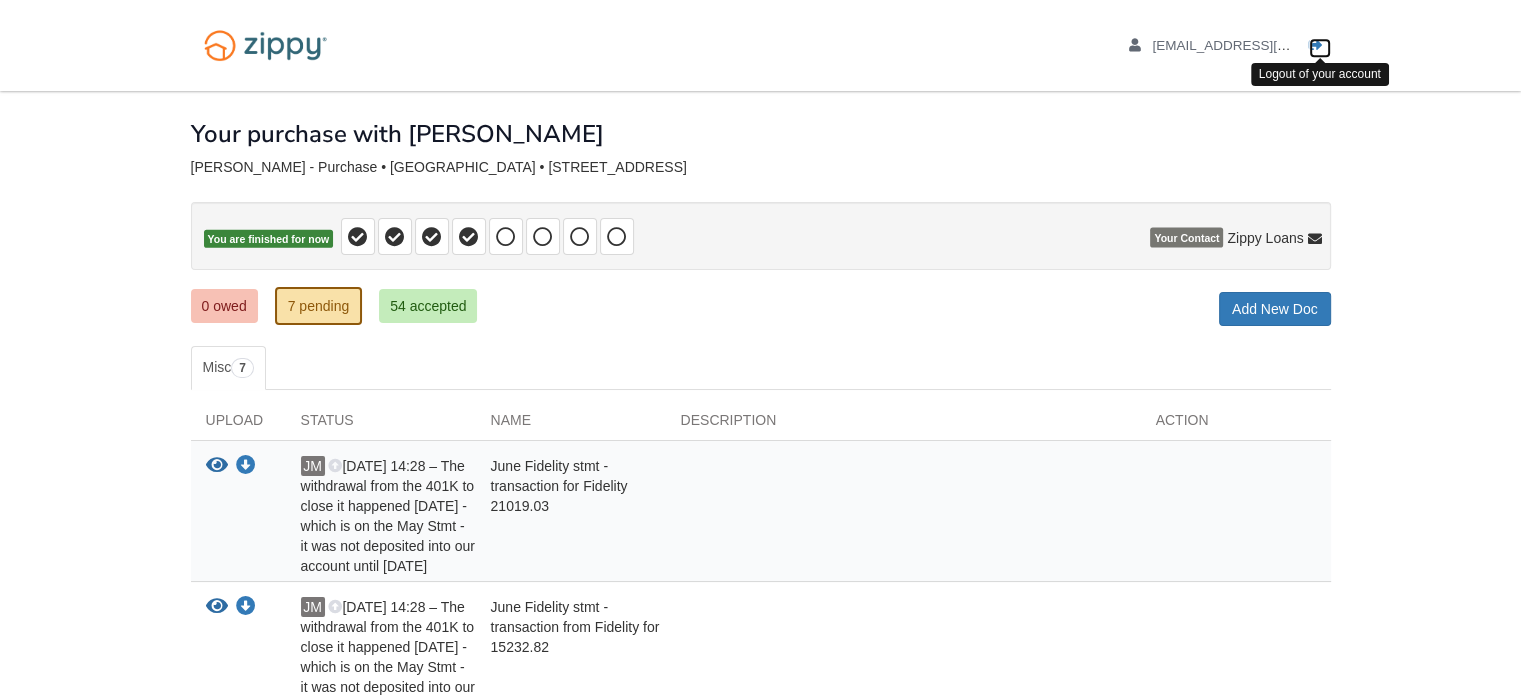 click at bounding box center (1316, 46) 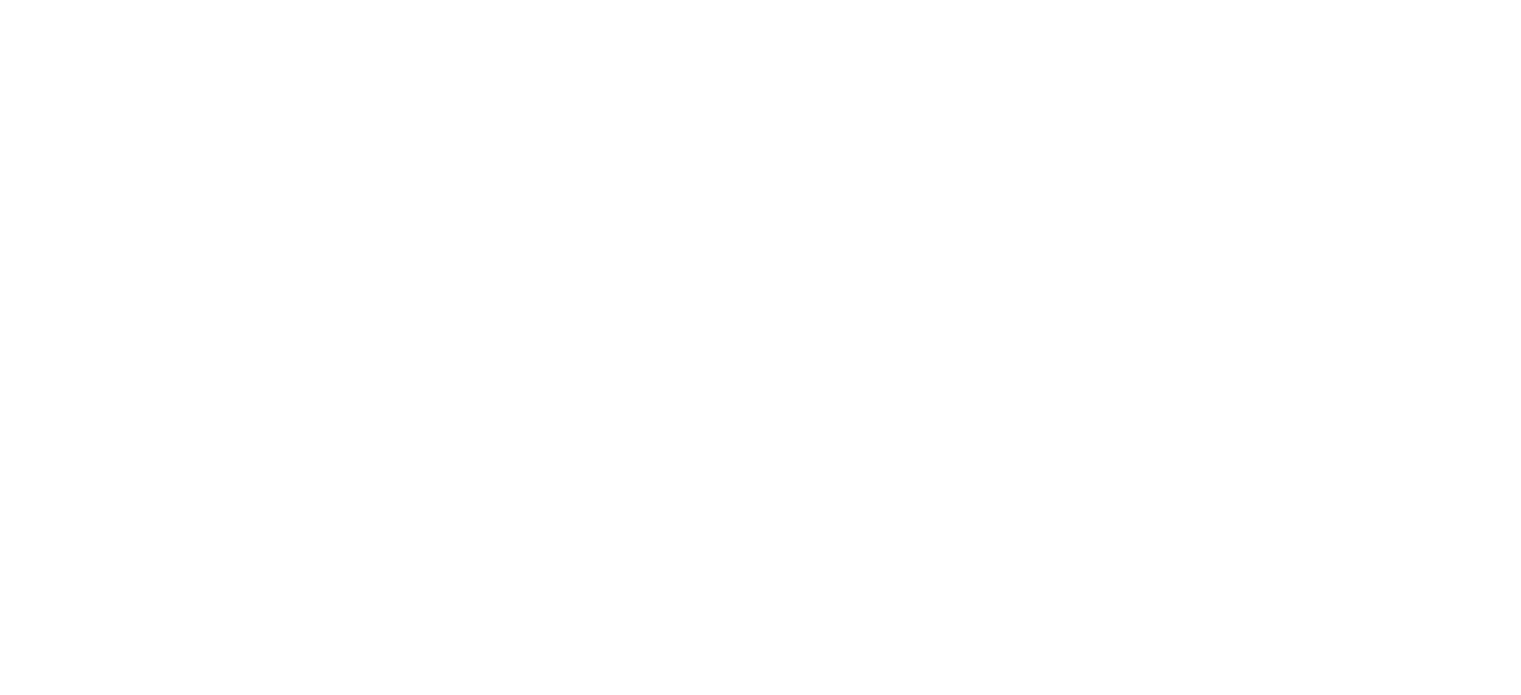 scroll, scrollTop: 0, scrollLeft: 0, axis: both 